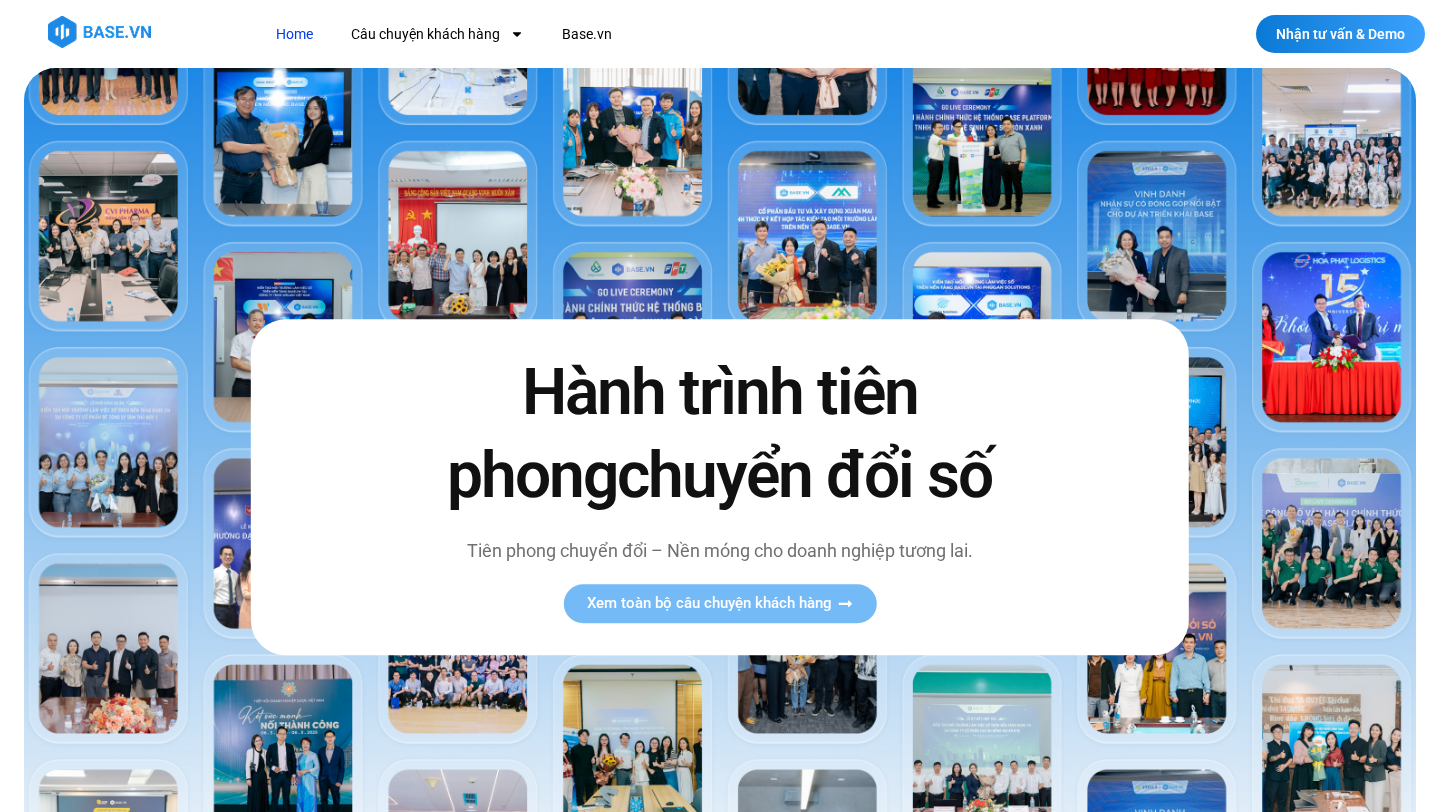 scroll, scrollTop: 822, scrollLeft: 0, axis: vertical 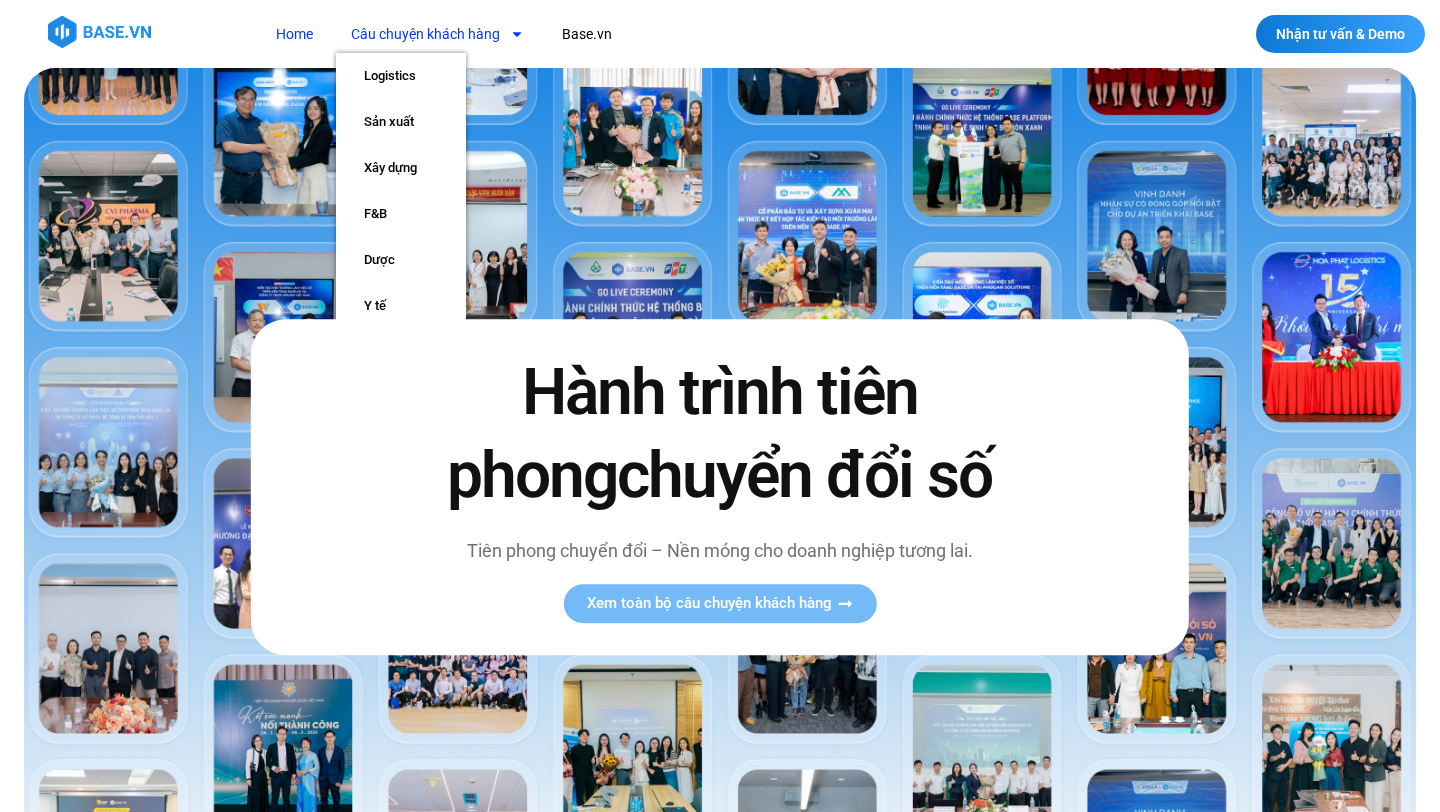 click on "Câu chuyện khách hàng" 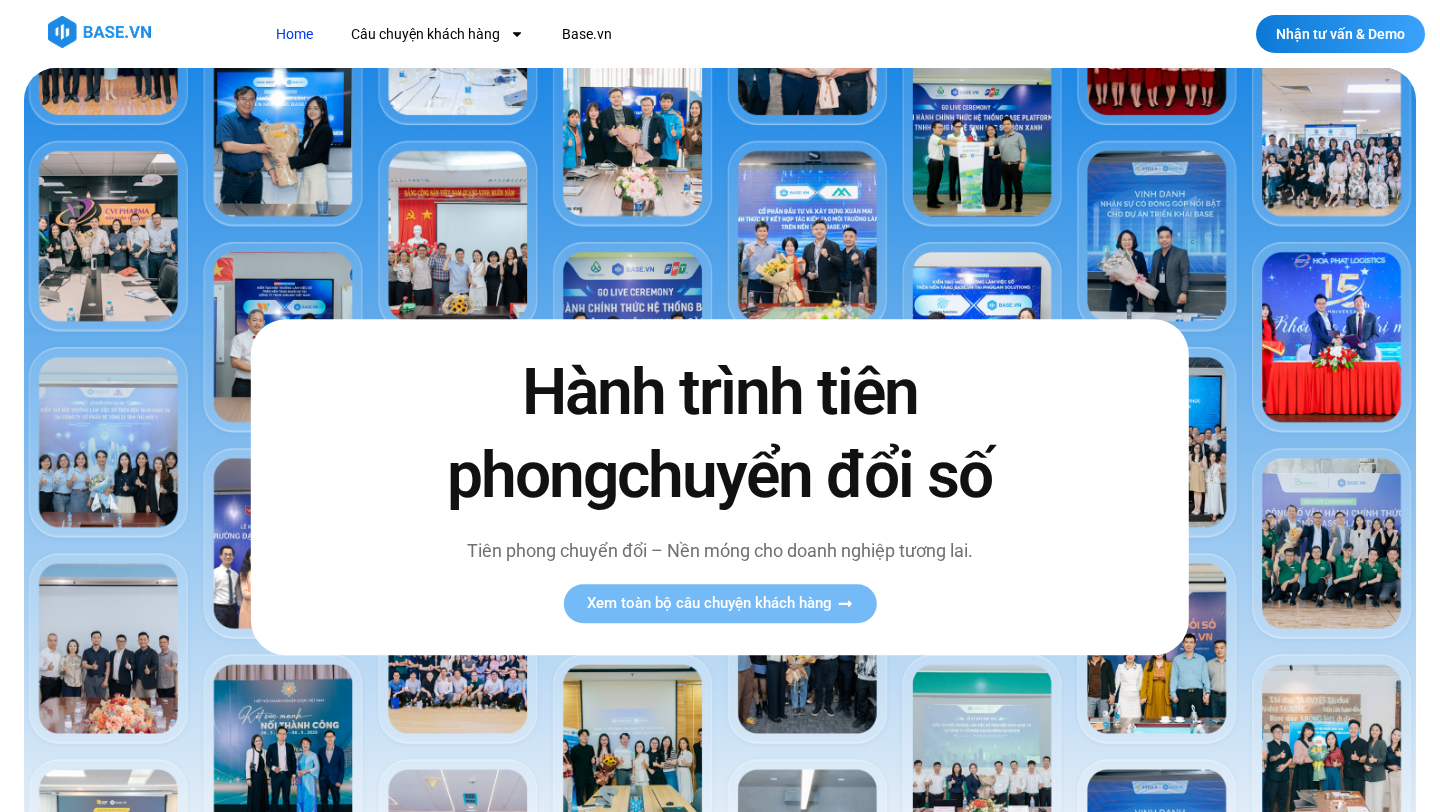 scroll, scrollTop: 0, scrollLeft: 0, axis: both 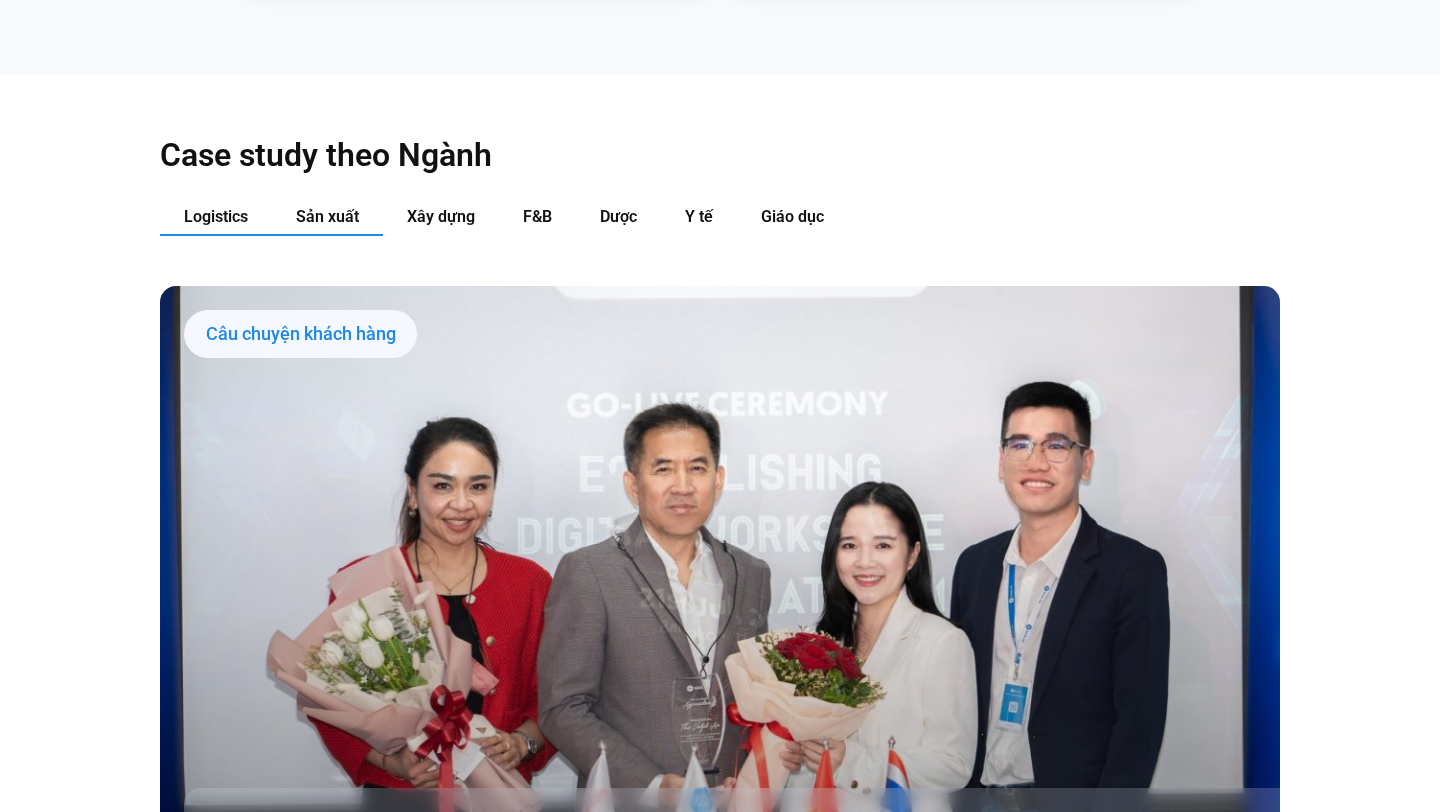 click on "Sản xuất" at bounding box center [327, 216] 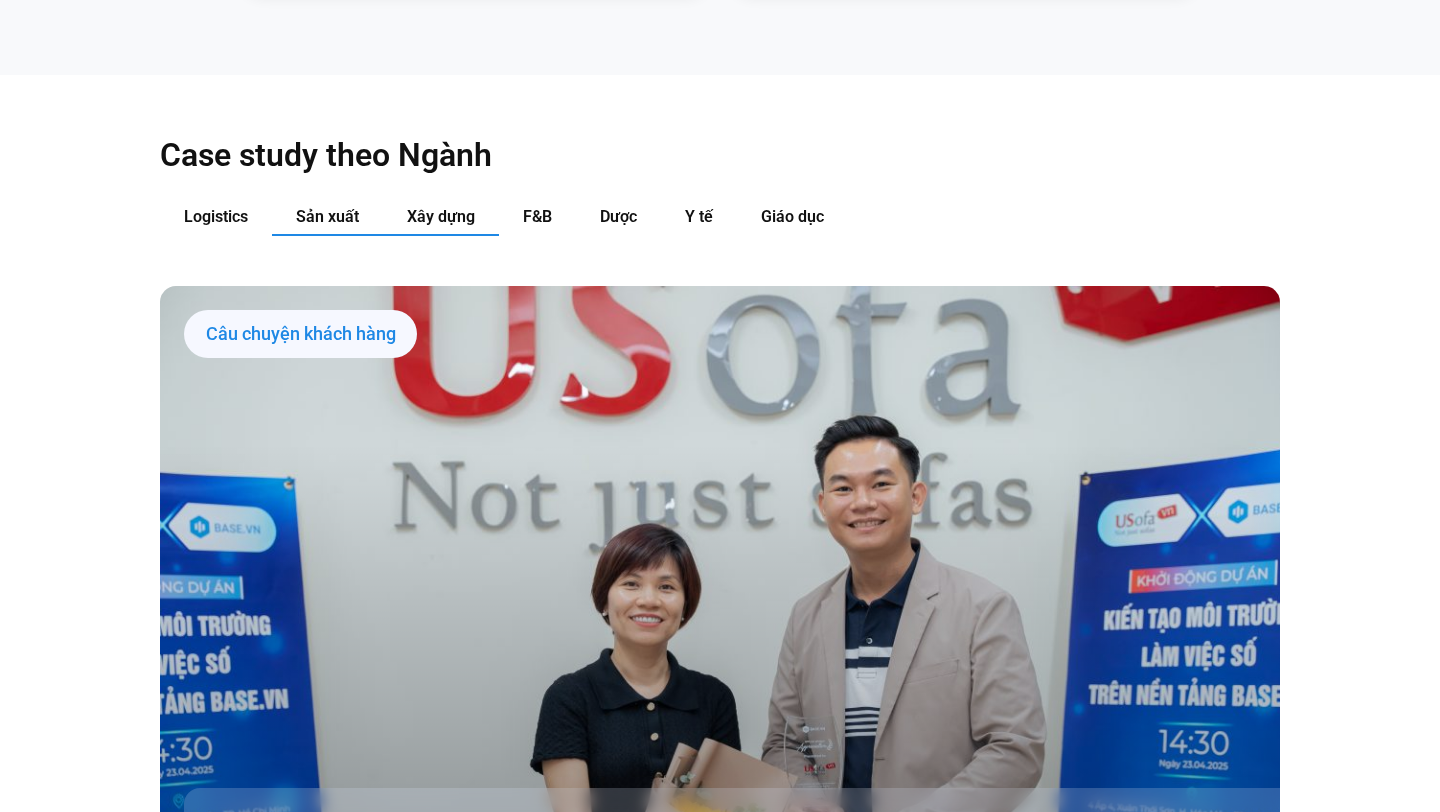 click on "Xây dựng" at bounding box center [441, 216] 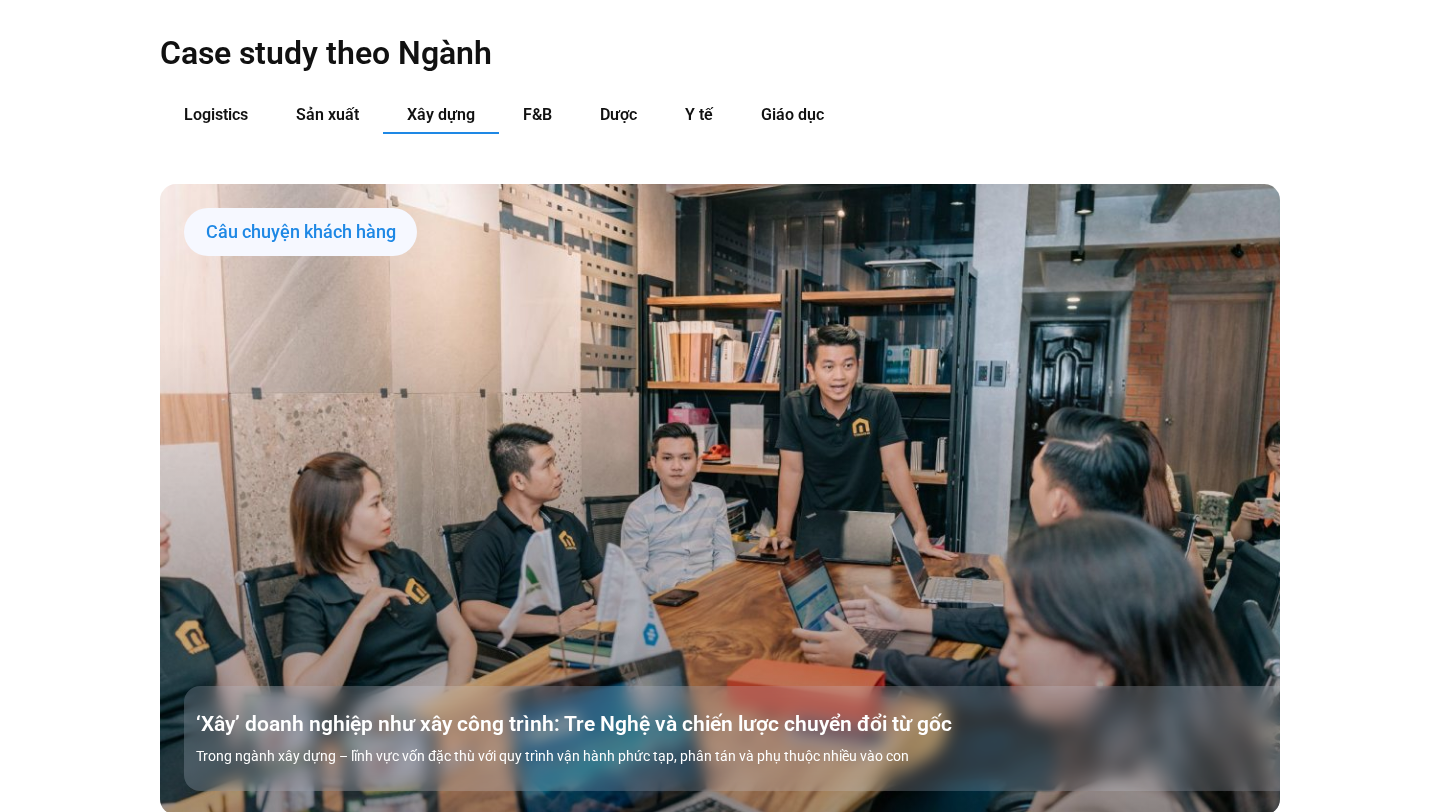 scroll, scrollTop: 2083, scrollLeft: 0, axis: vertical 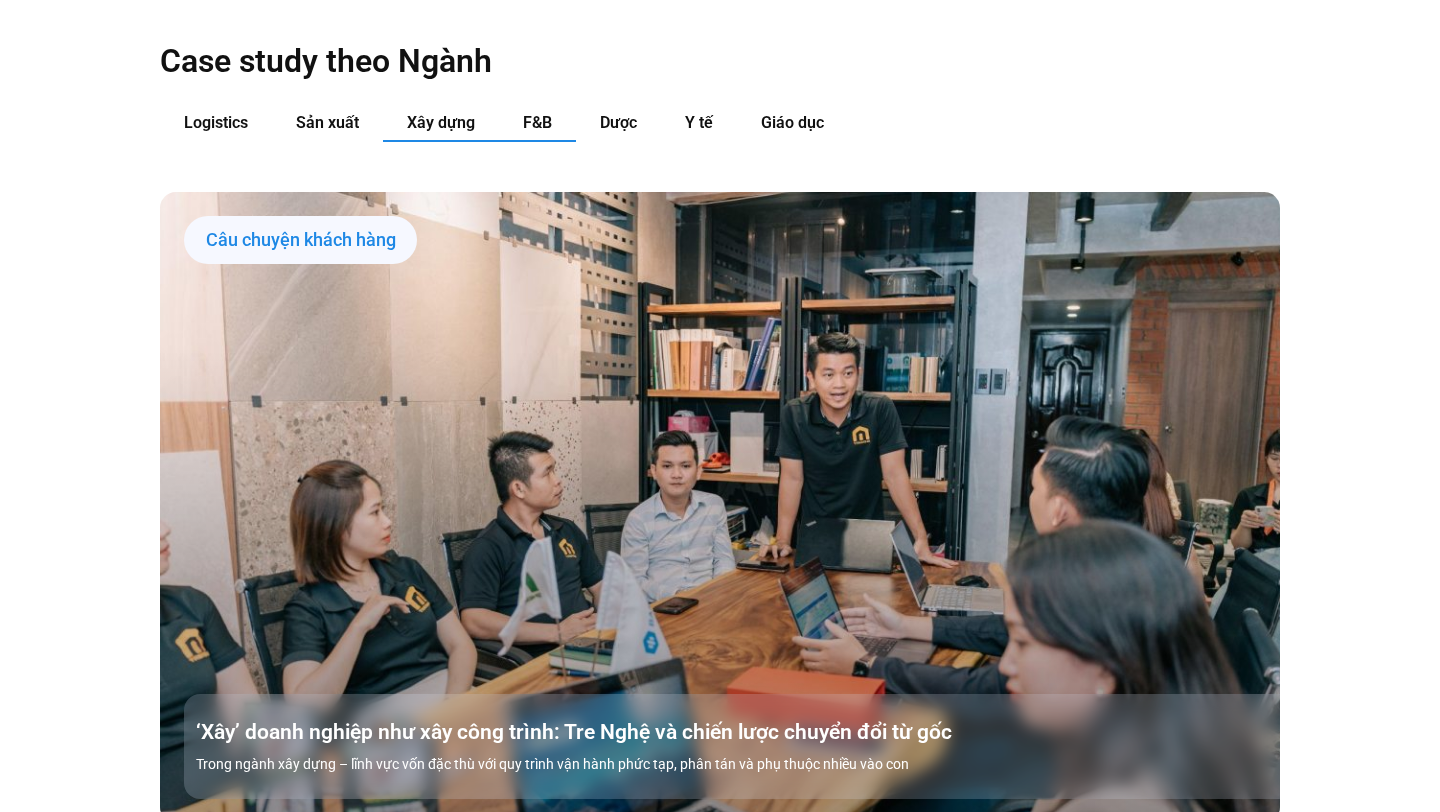 click on "F&B" at bounding box center [537, 123] 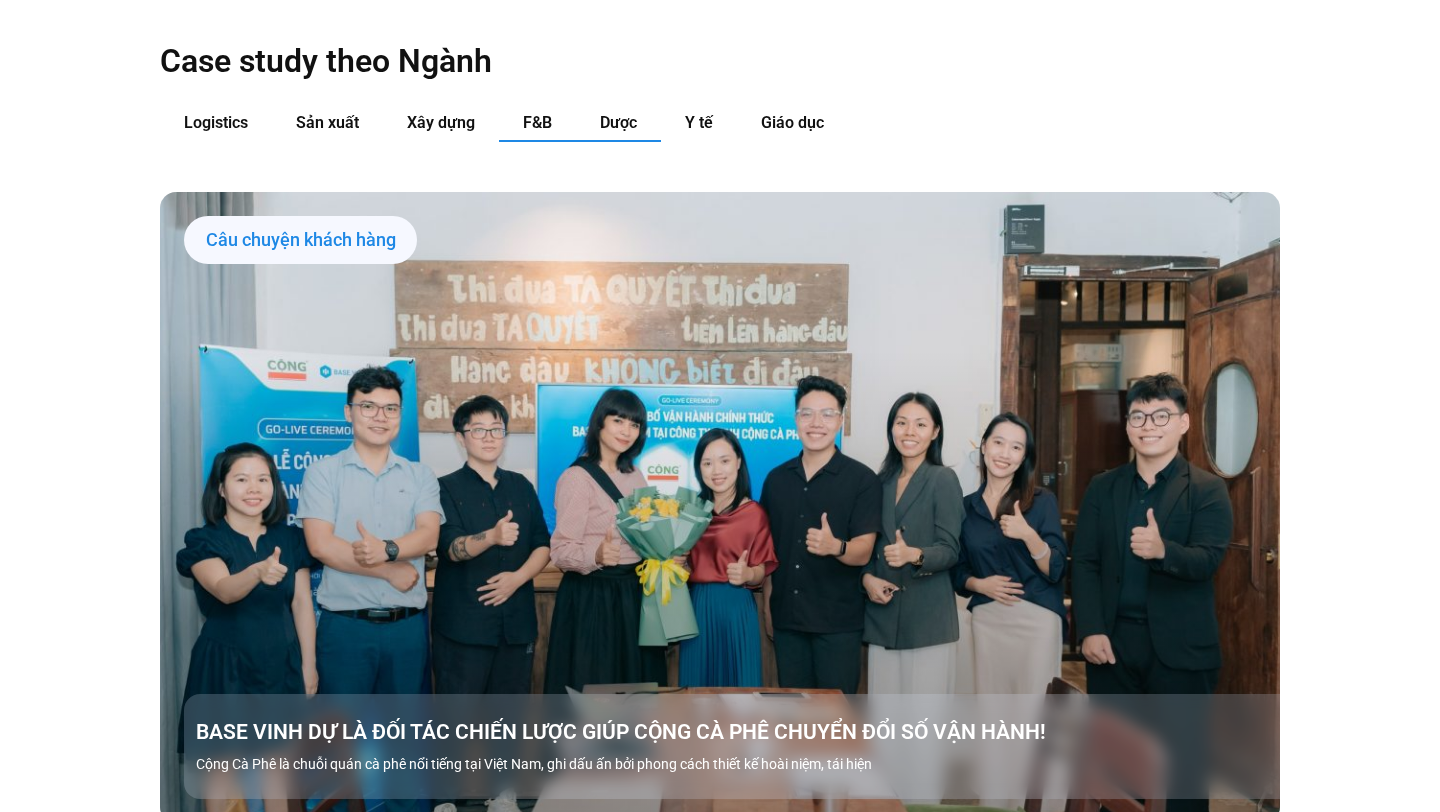 click on "Dược" at bounding box center (618, 123) 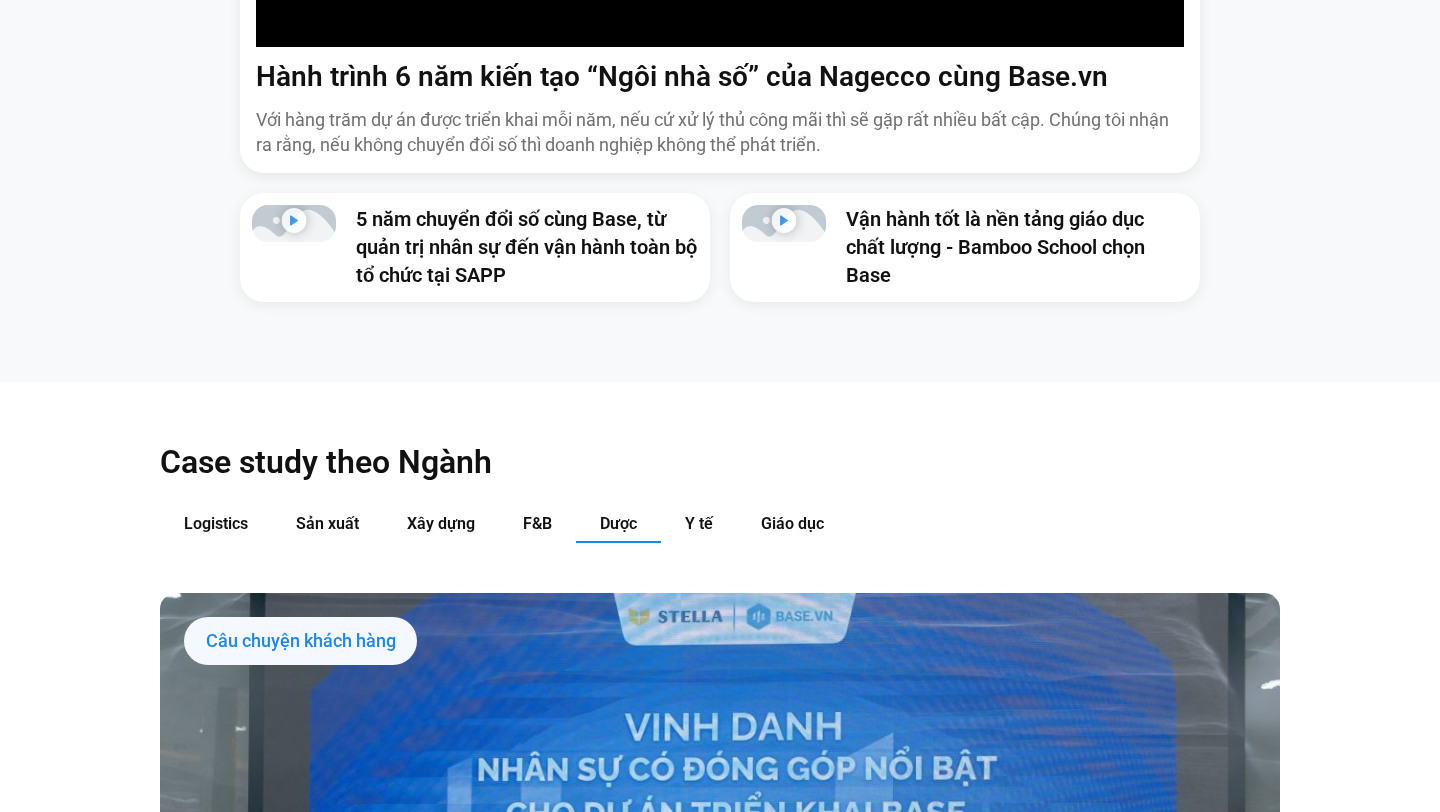 scroll, scrollTop: 1650, scrollLeft: 0, axis: vertical 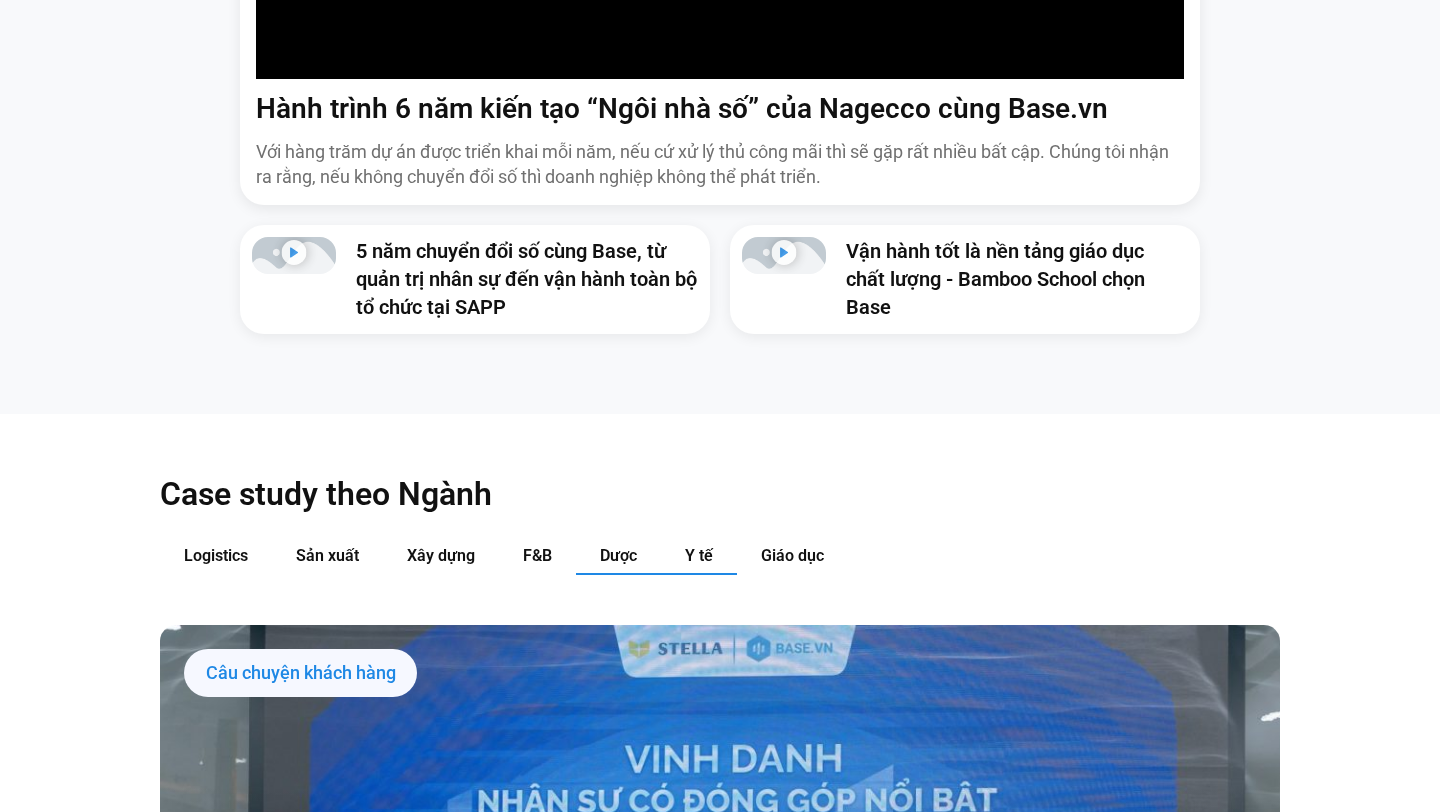 click on "Y tế" at bounding box center [699, 555] 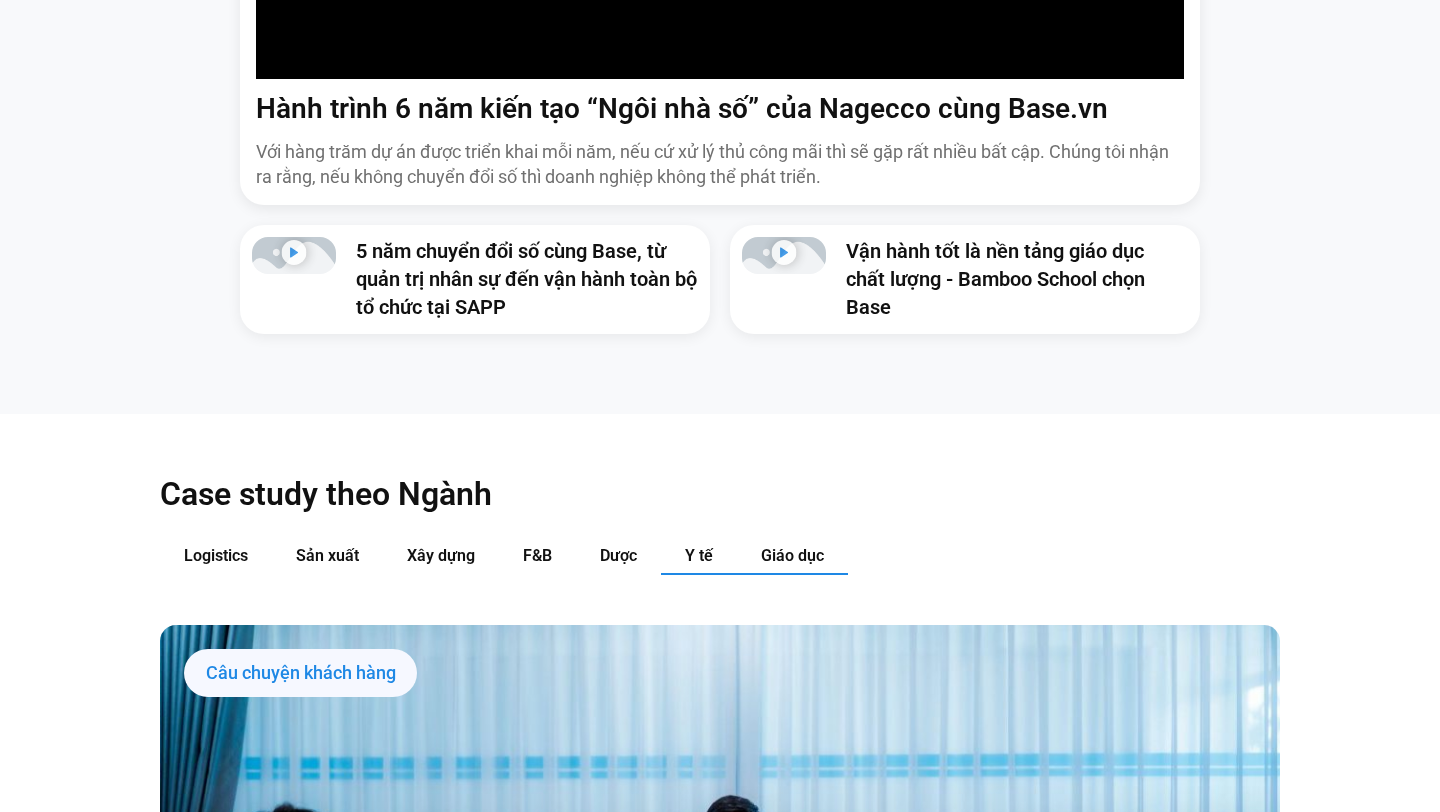 click on "Giáo dục" at bounding box center (792, 555) 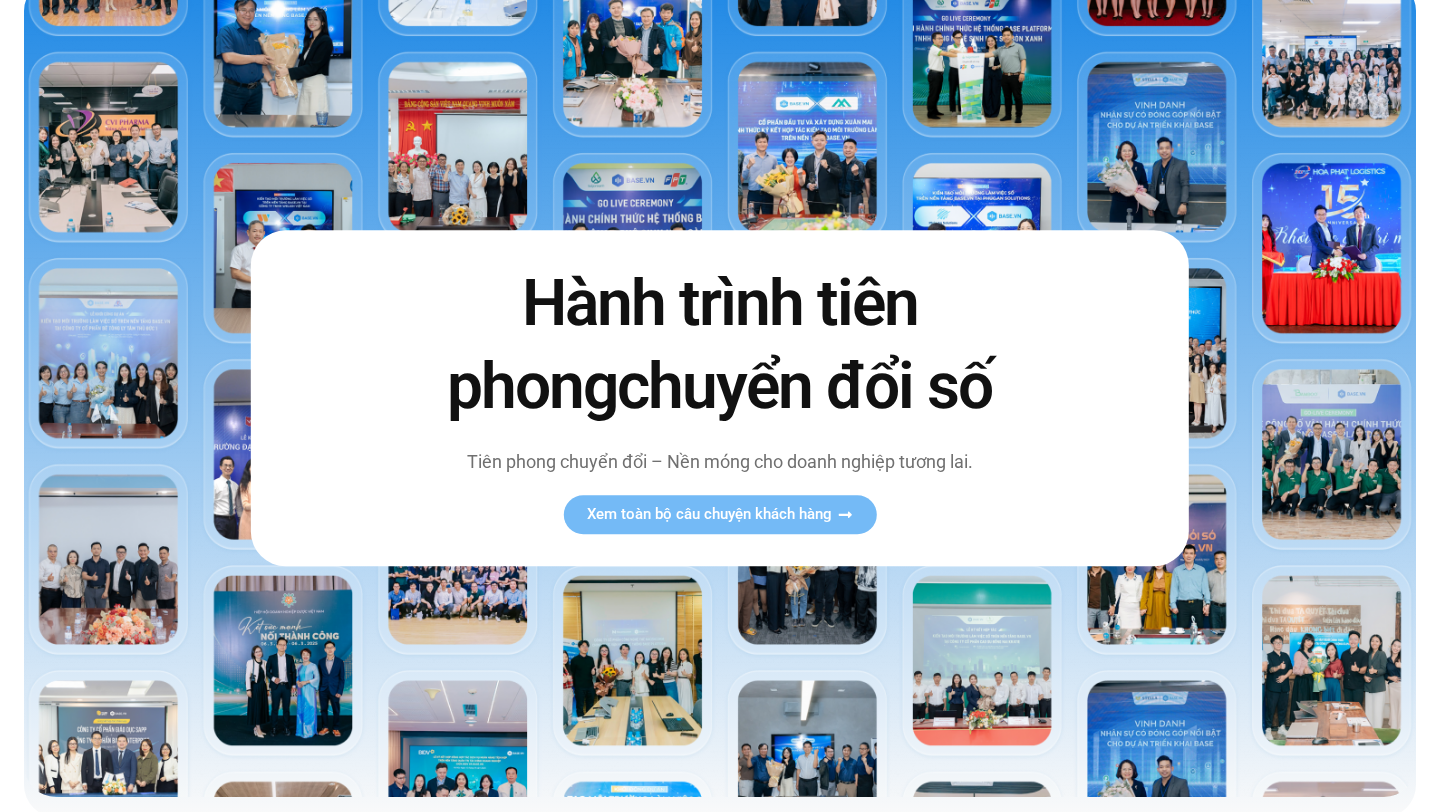 scroll, scrollTop: 0, scrollLeft: 0, axis: both 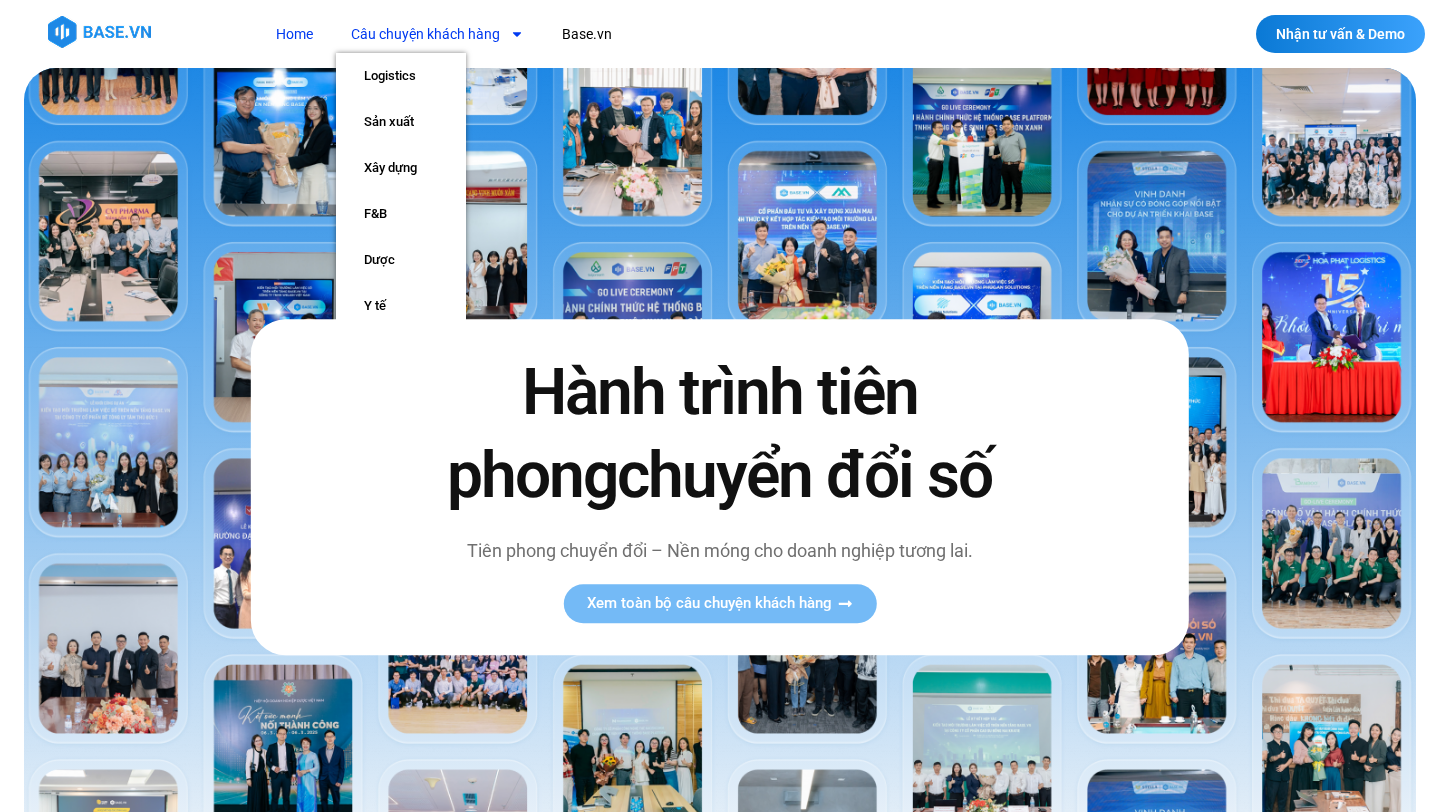 click on "Câu chuyện khách hàng" 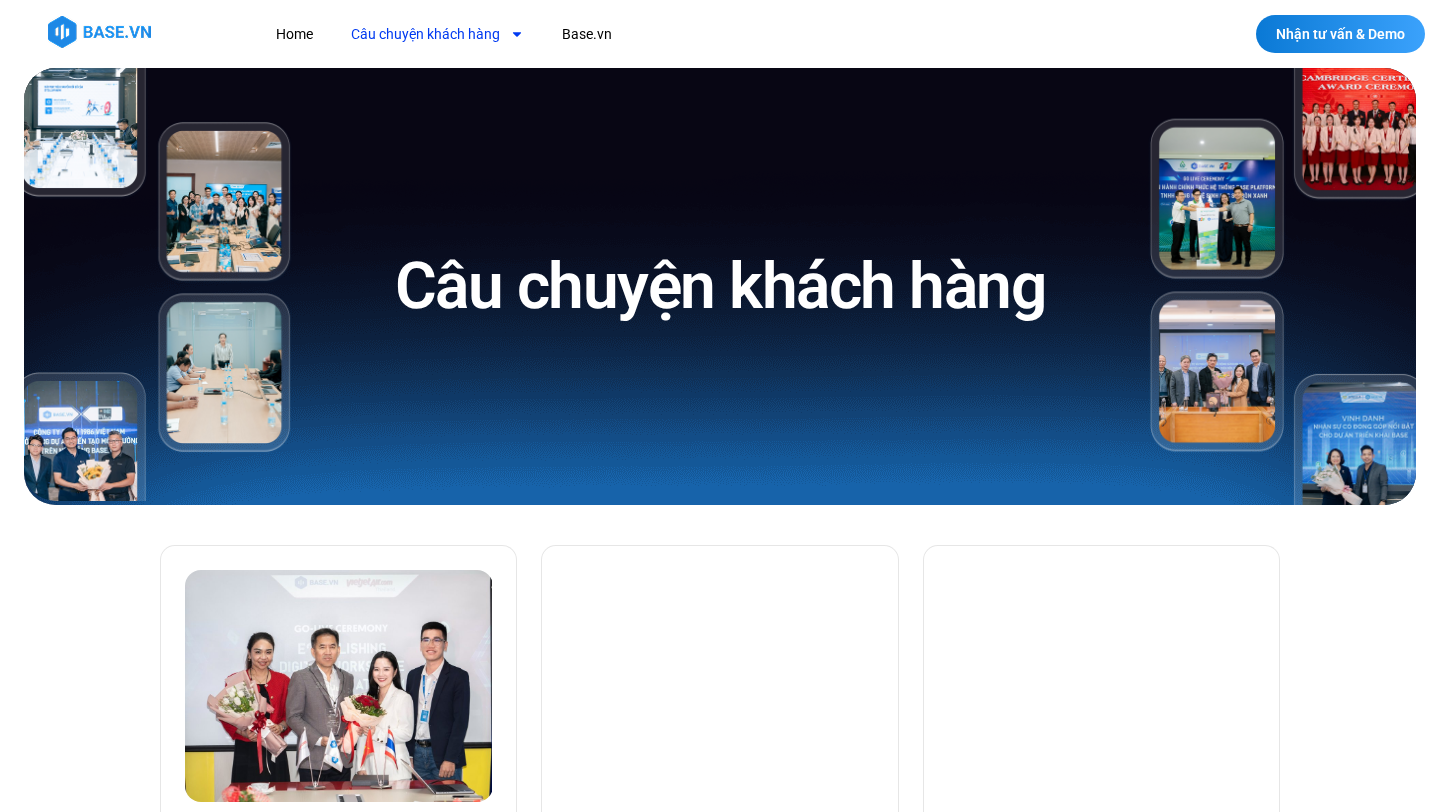 scroll, scrollTop: 0, scrollLeft: 0, axis: both 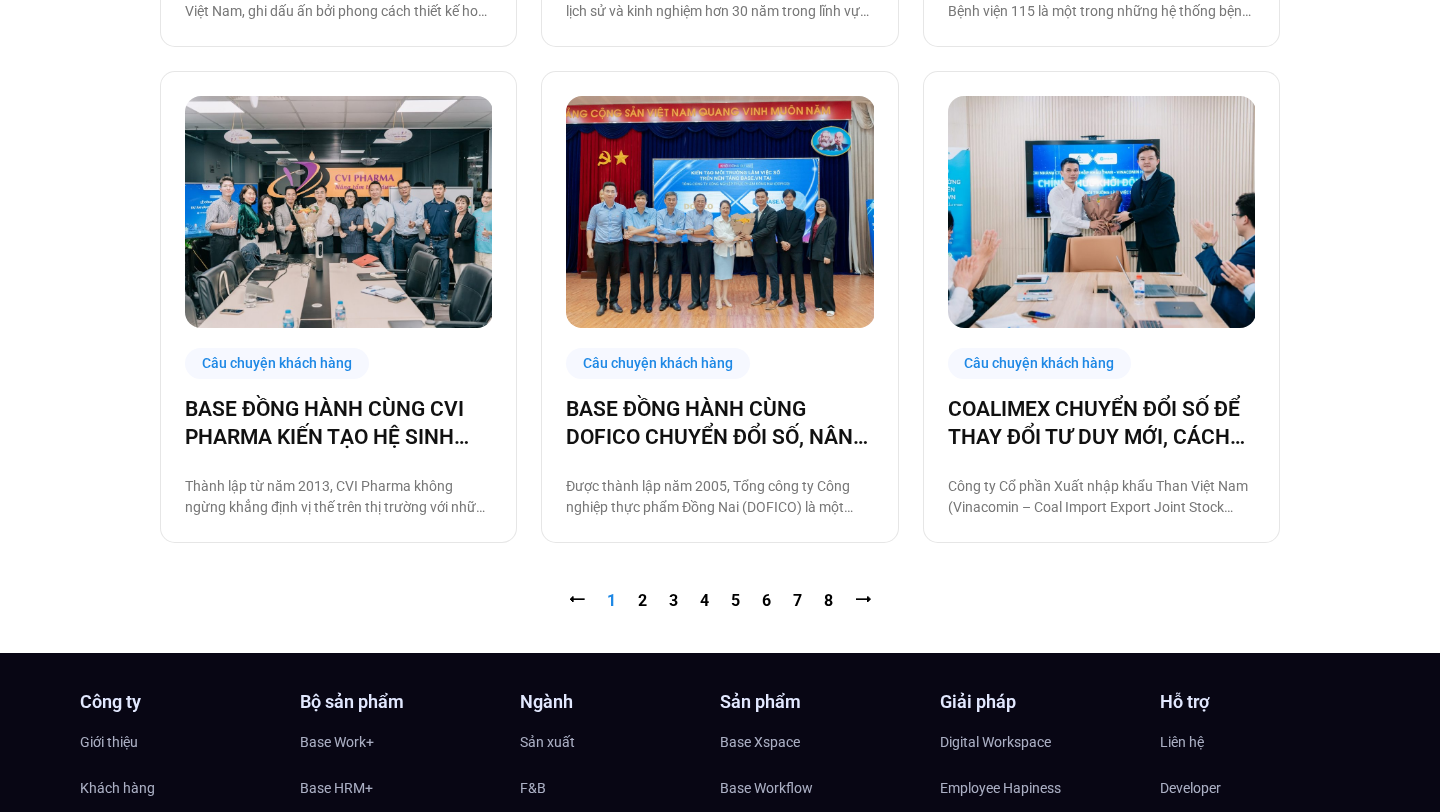 click on "⭠
Trang 1
Trang 2
Trang 3
Trang 4
Trang 5
Trang 6
Trang 7
Trang 8
⭢" at bounding box center [720, 601] 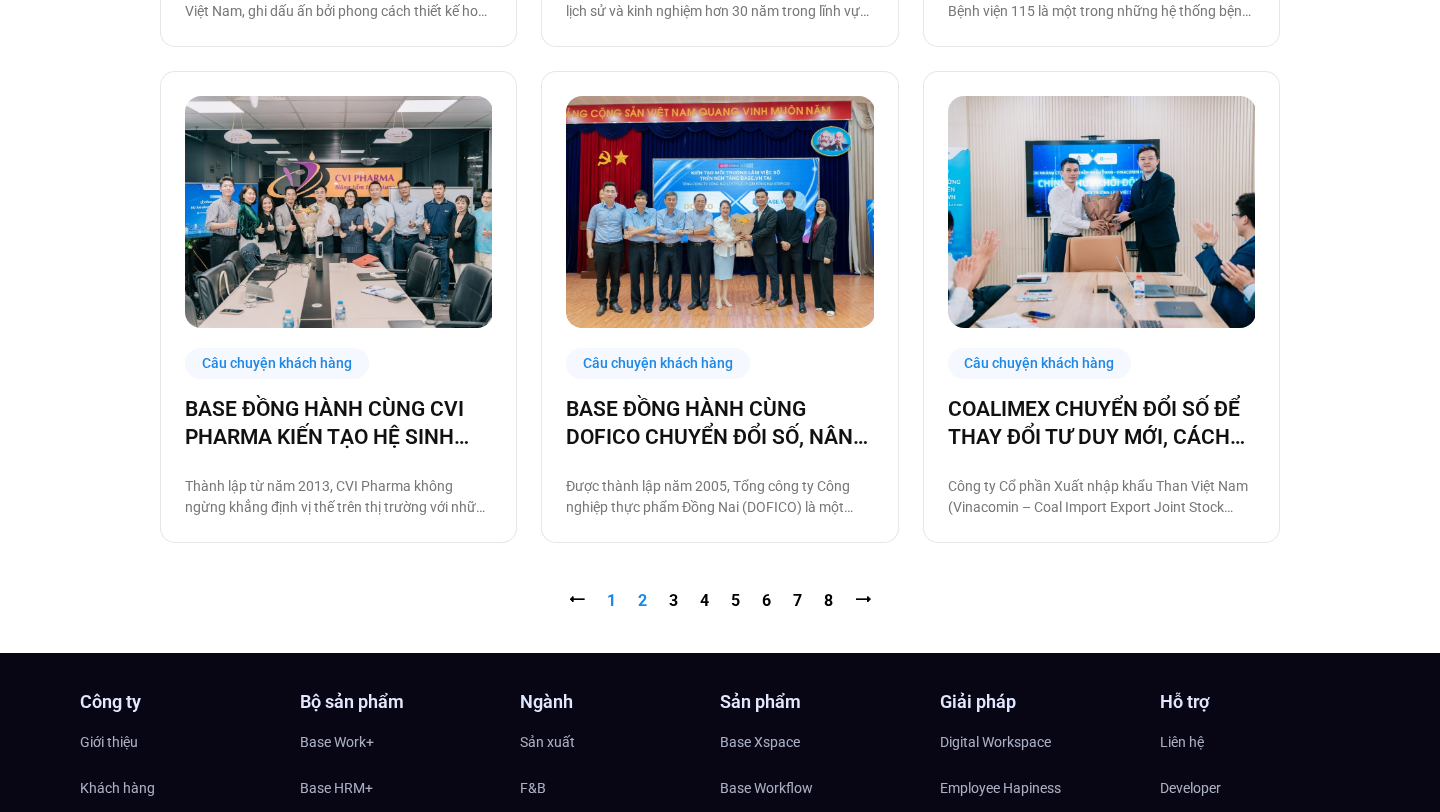click on "Trang 2" at bounding box center [642, 600] 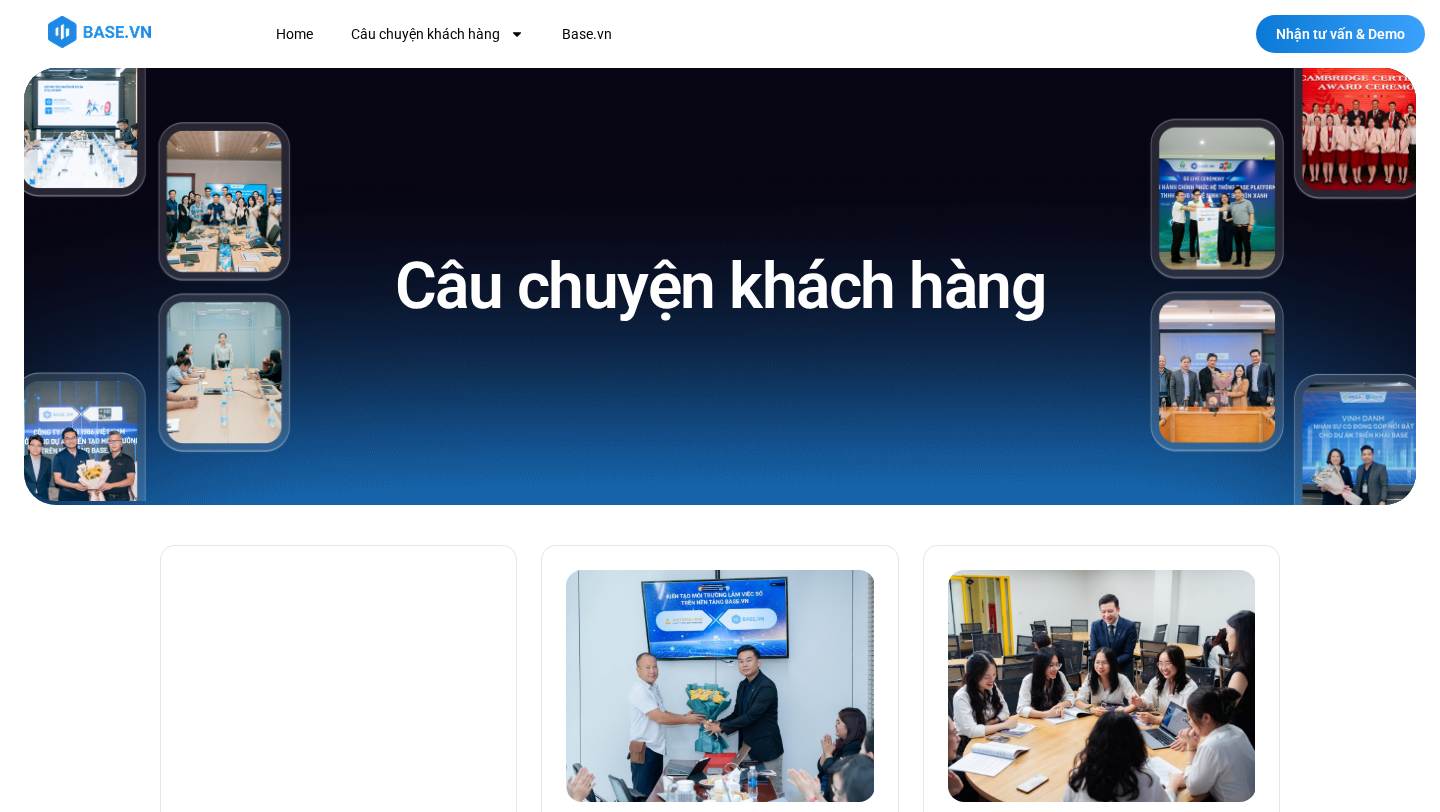 scroll, scrollTop: 0, scrollLeft: 0, axis: both 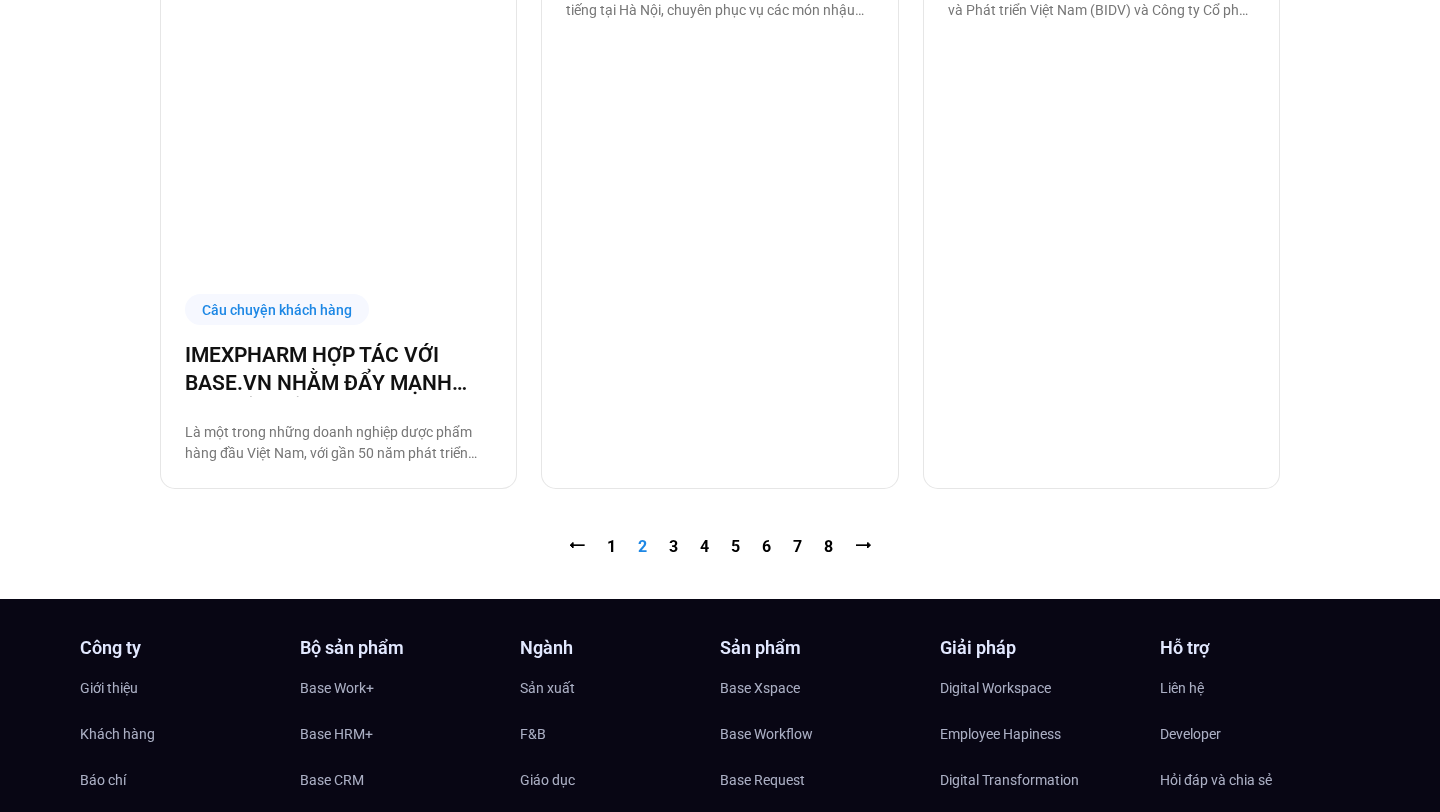 click on "⭠
Trang 1
Trang 2
Trang 3
Trang 4
Trang 5
Trang 6
Trang 7
Trang 8
⭢" at bounding box center (720, 547) 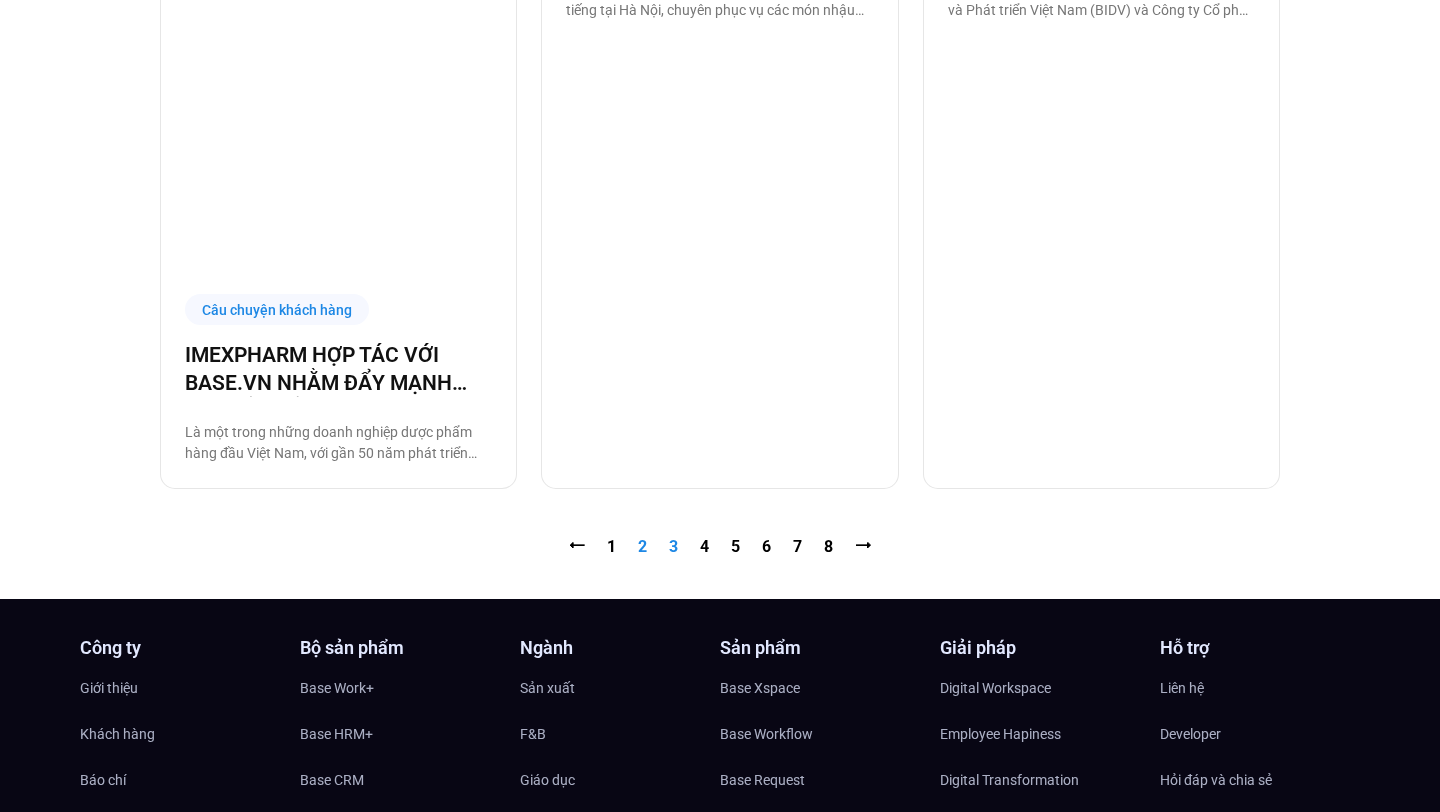 click on "Trang 3" at bounding box center (673, 546) 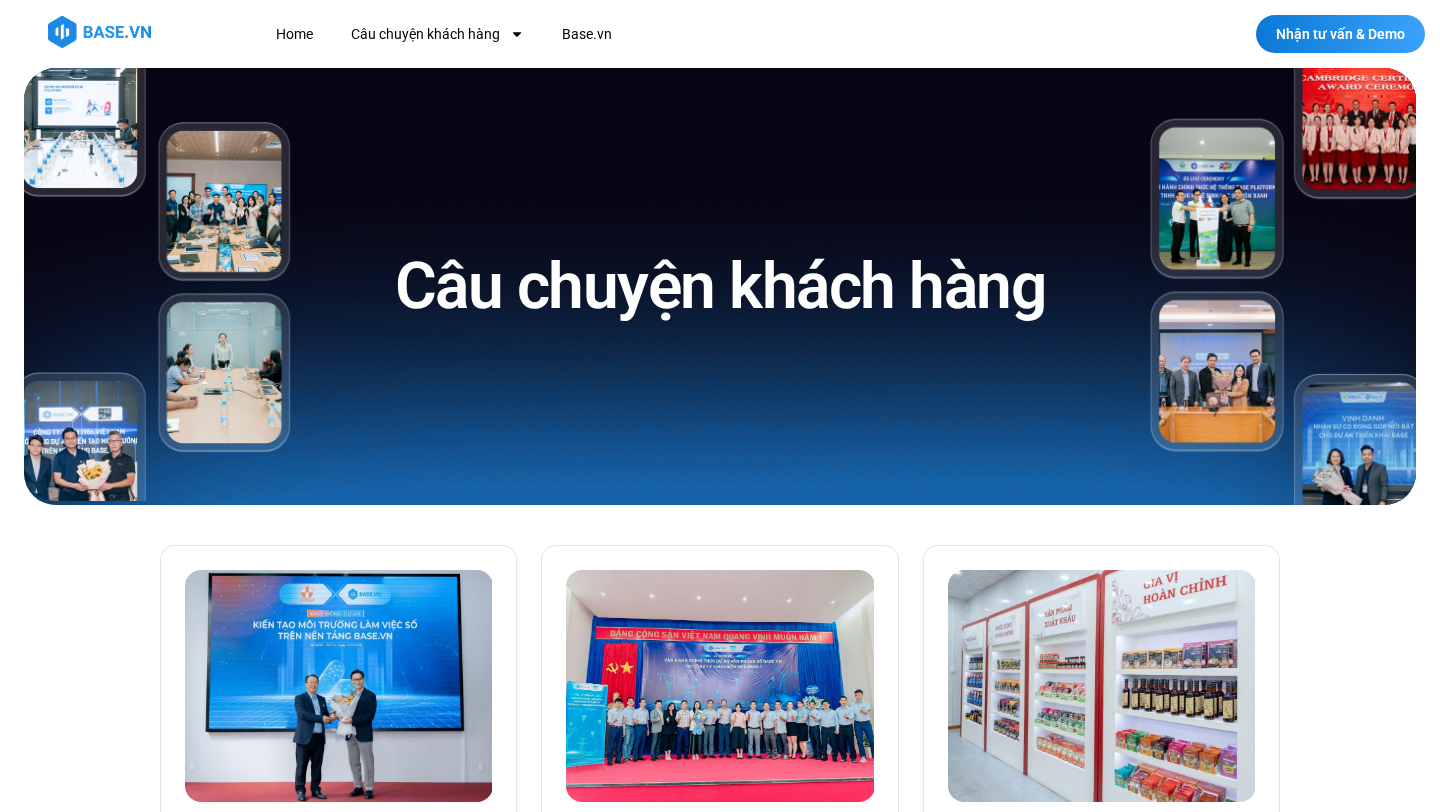 scroll, scrollTop: 0, scrollLeft: 0, axis: both 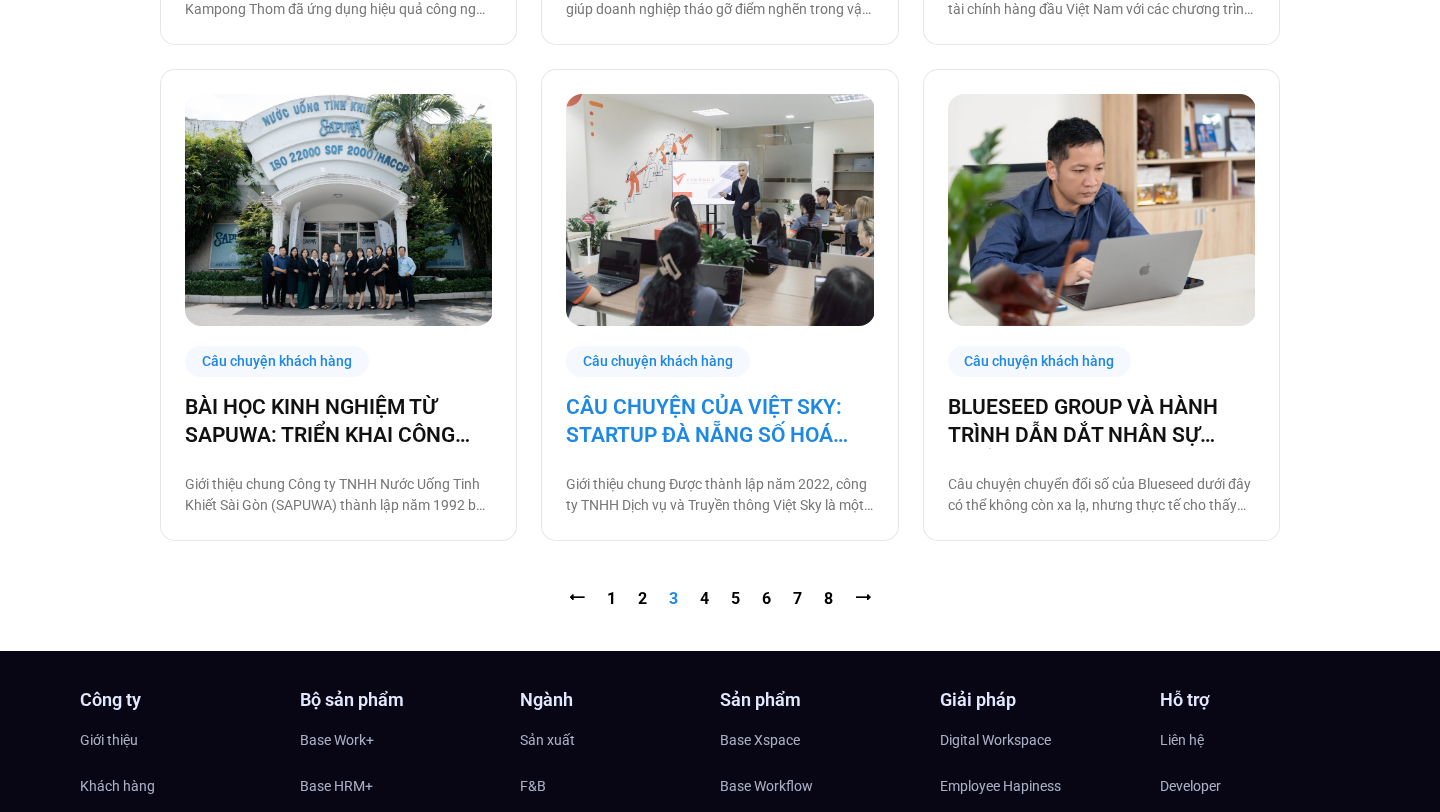click on "CÂU CHUYỆN CỦA VIỆT SKY: STARTUP ĐÀ NẴNG SỐ HOÁ NGAY TỪ KHI CHỈ CÓ 5 NHÂN SỰ" at bounding box center [719, 421] 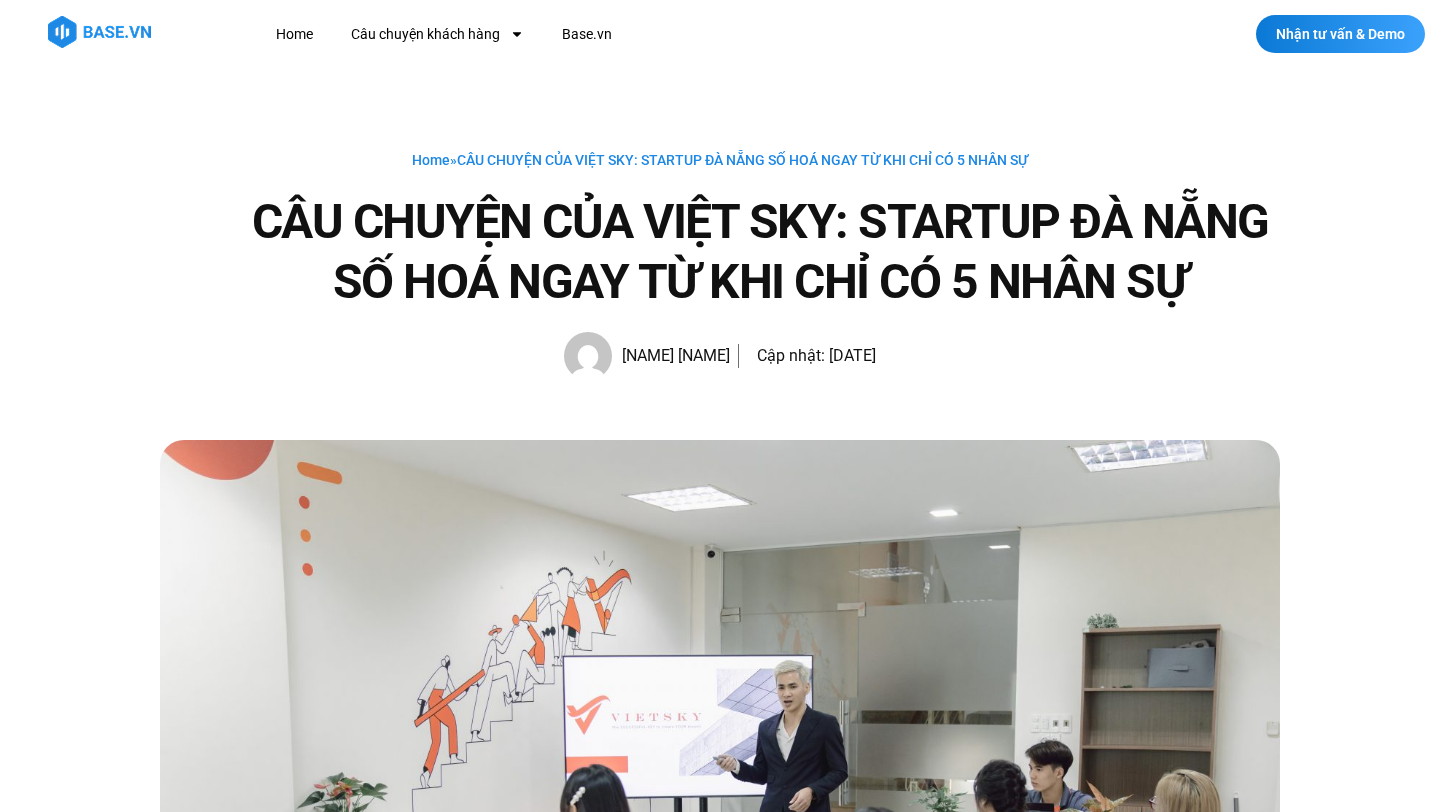 scroll, scrollTop: 0, scrollLeft: 0, axis: both 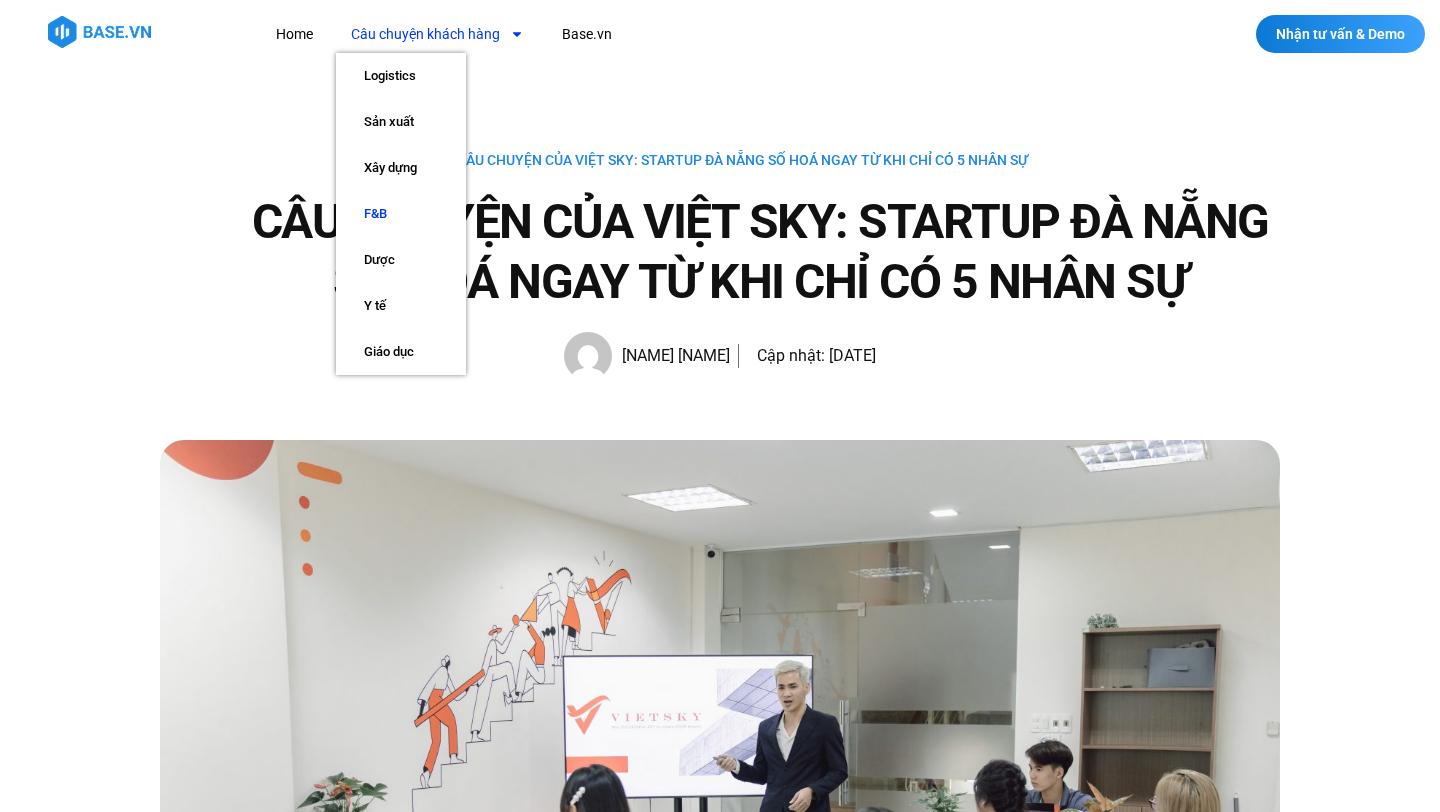 click on "F&B" 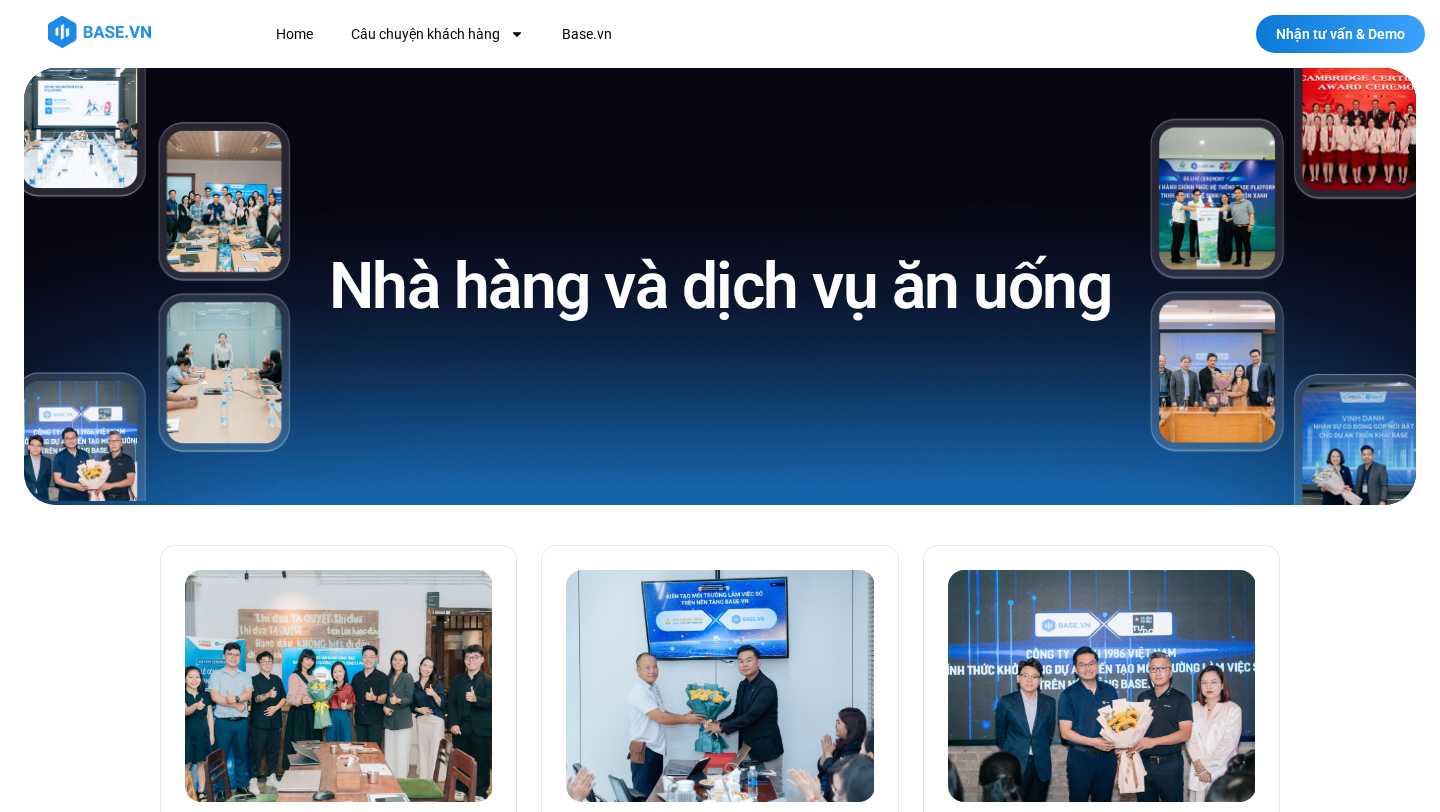 scroll, scrollTop: 0, scrollLeft: 0, axis: both 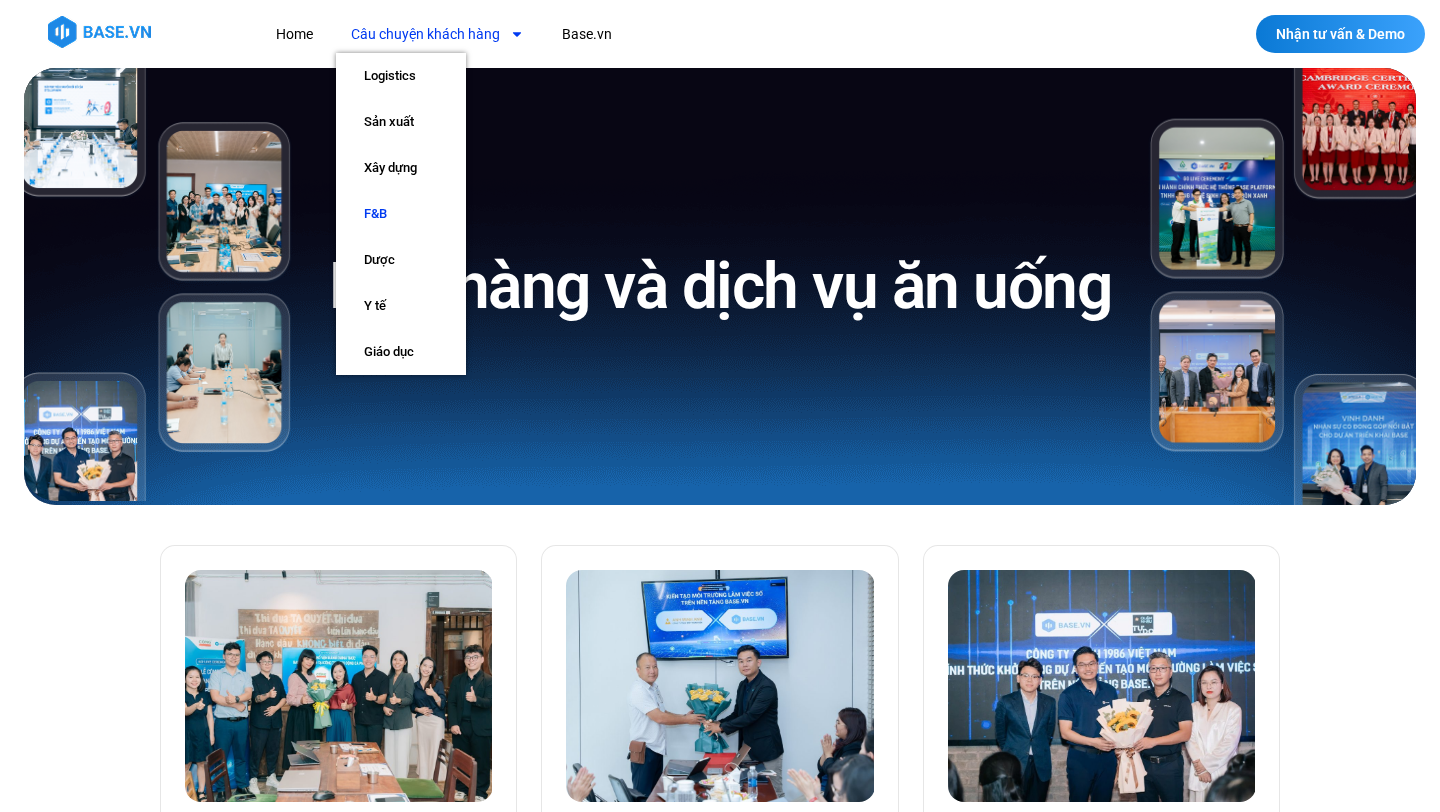 click 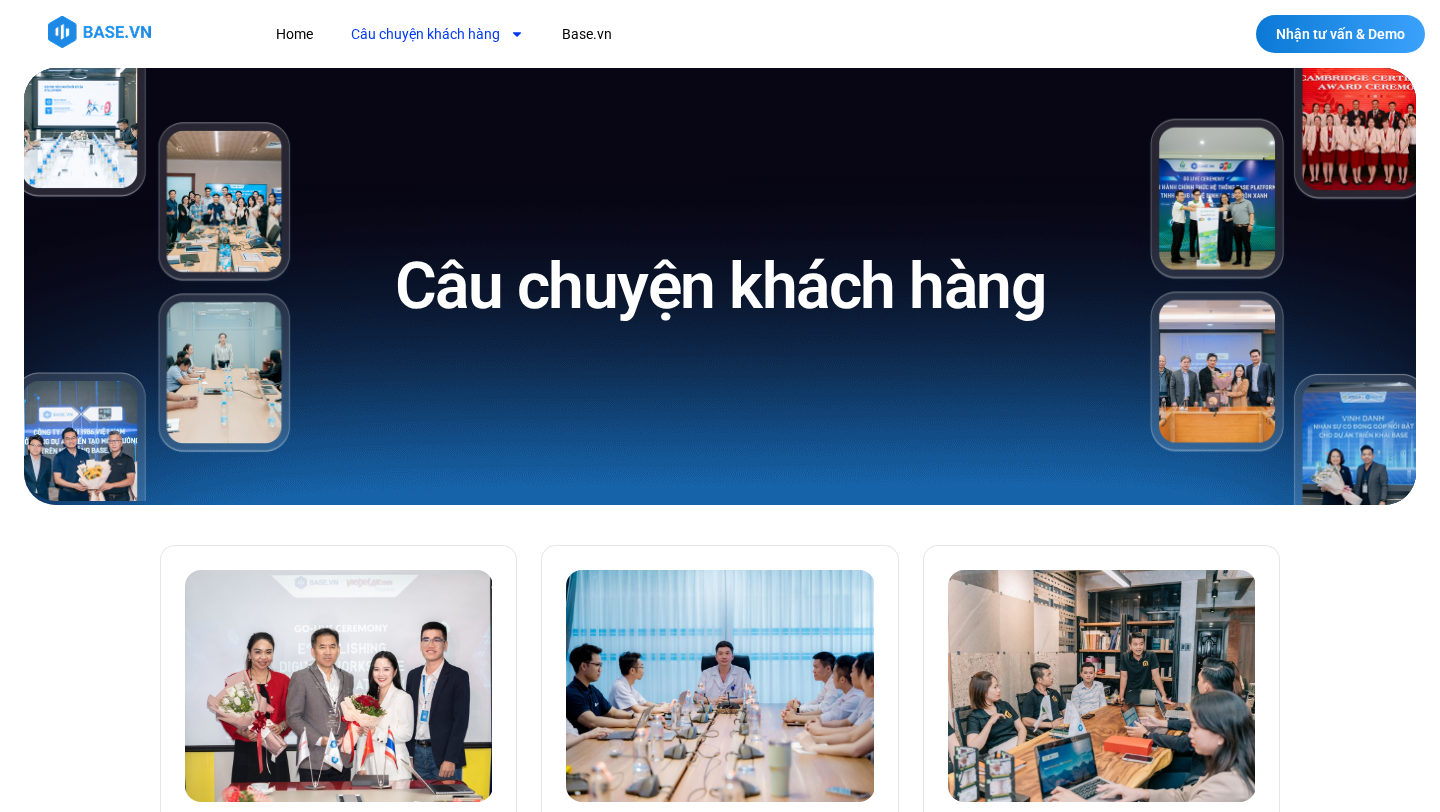 scroll, scrollTop: 0, scrollLeft: 0, axis: both 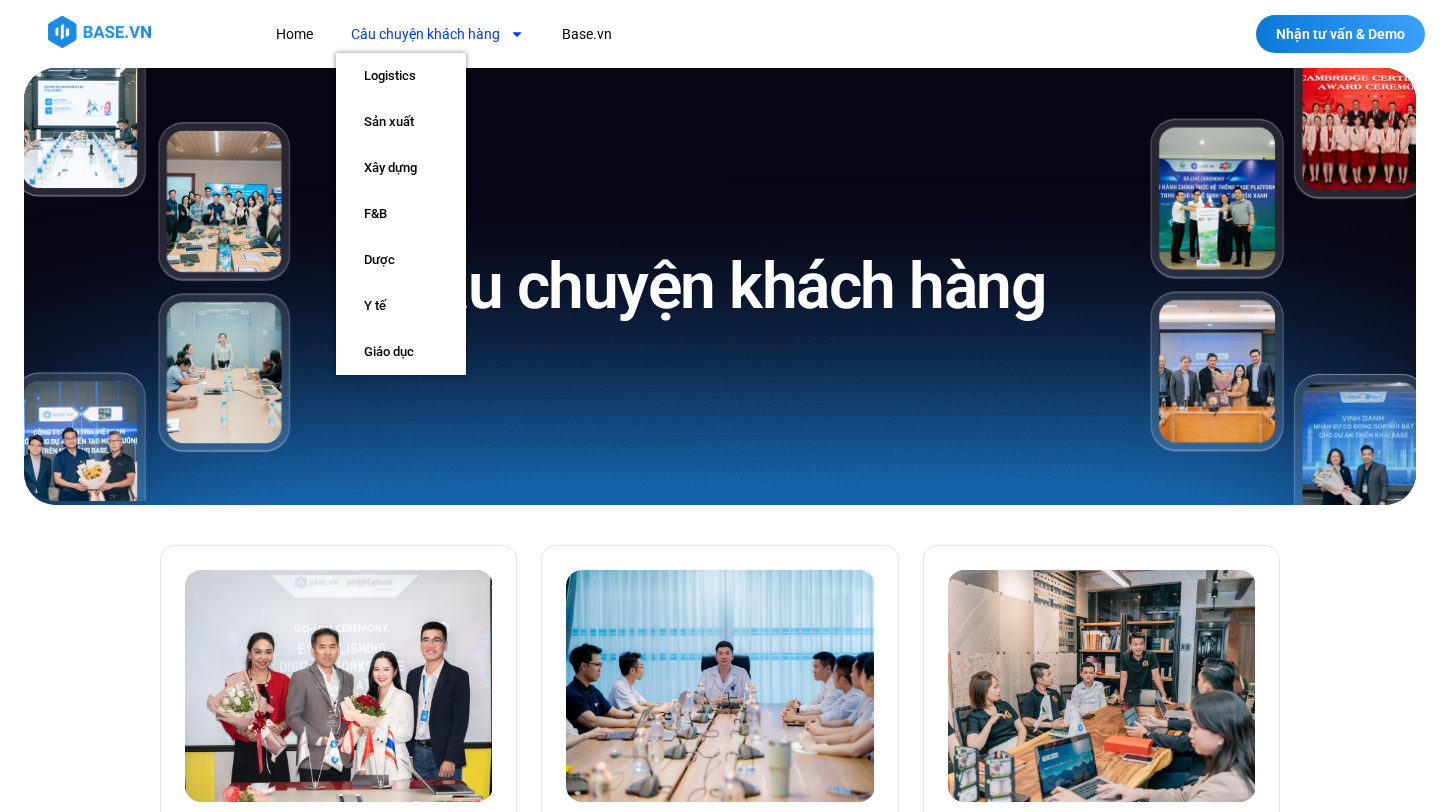 click 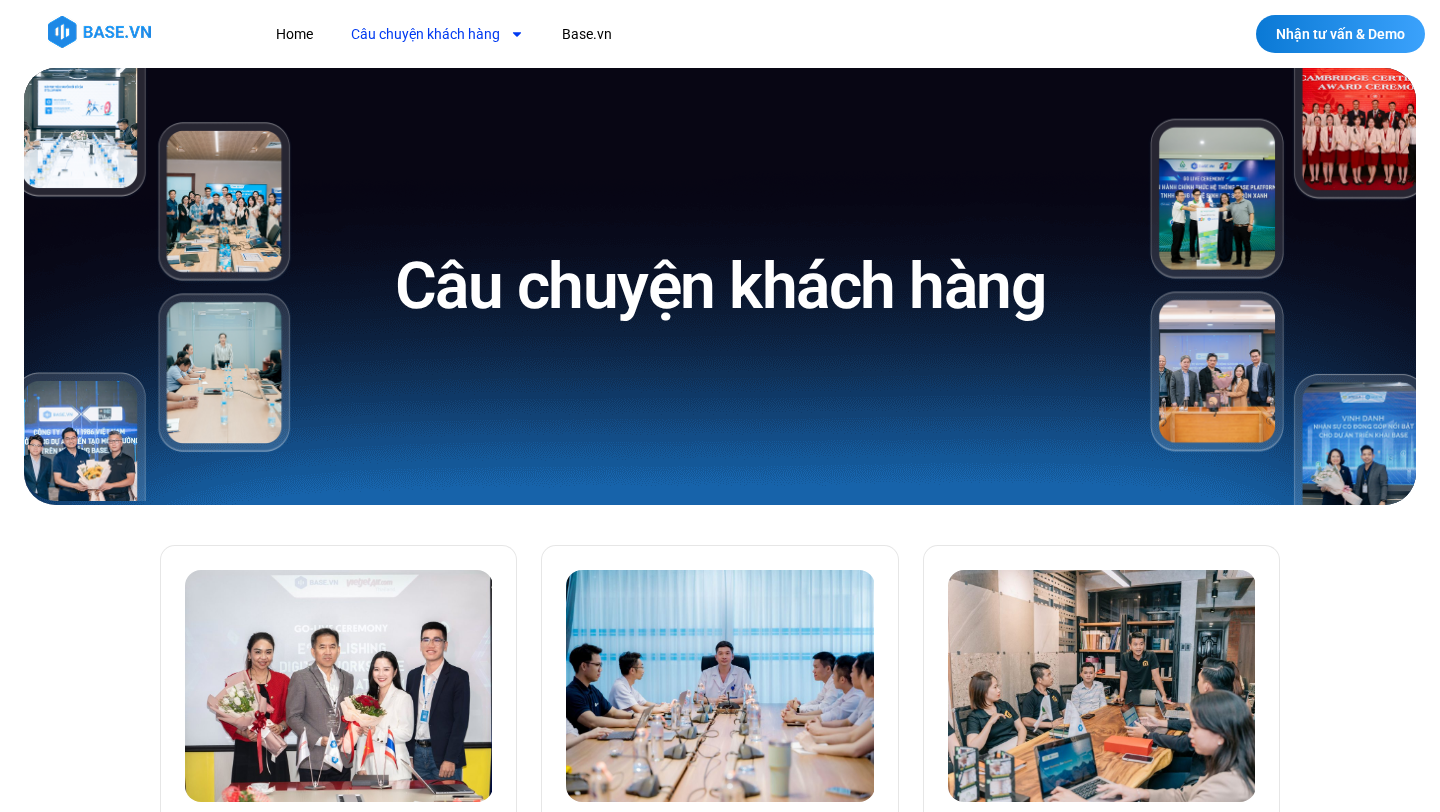 scroll, scrollTop: 0, scrollLeft: 0, axis: both 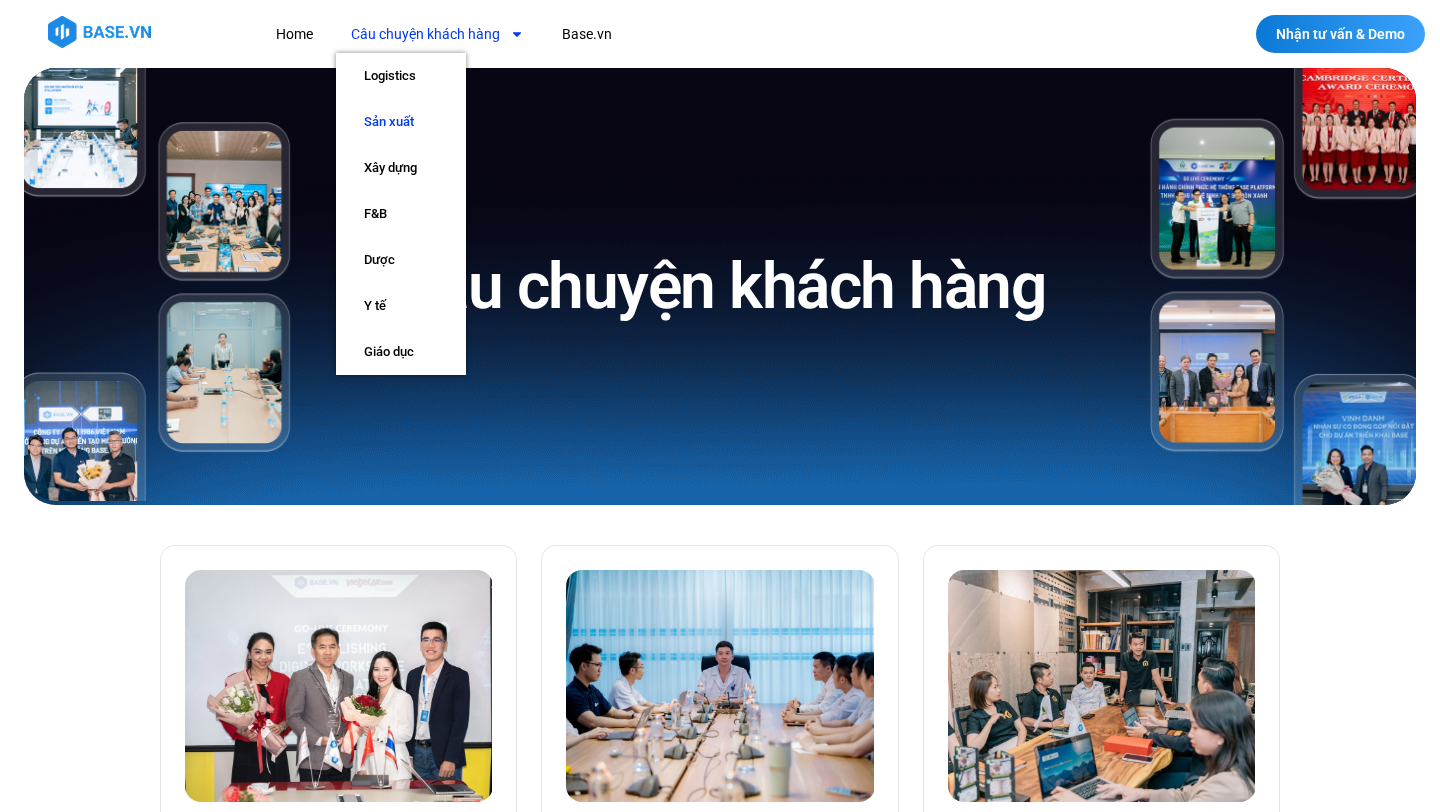 click on "Sản xuất" 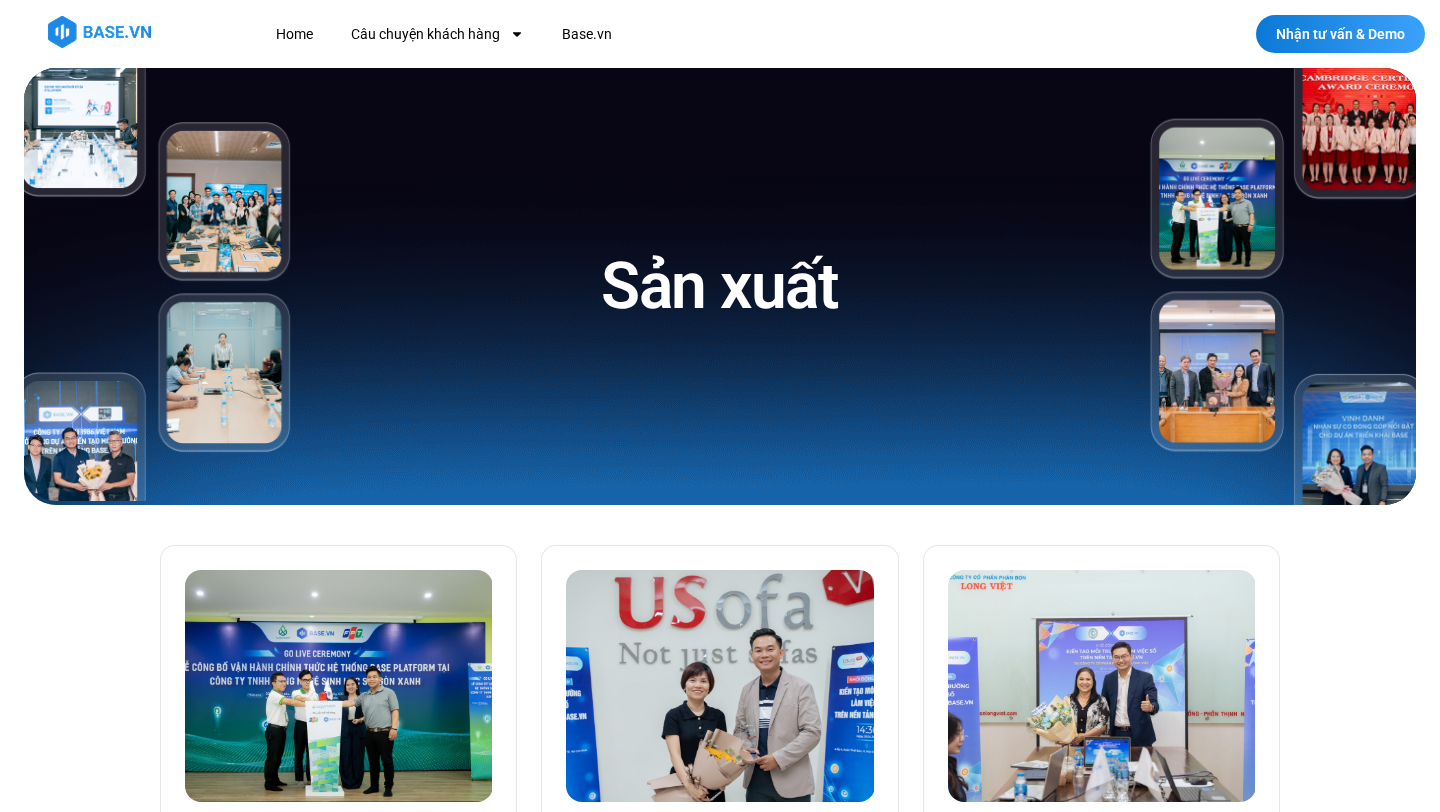 scroll, scrollTop: 343, scrollLeft: 0, axis: vertical 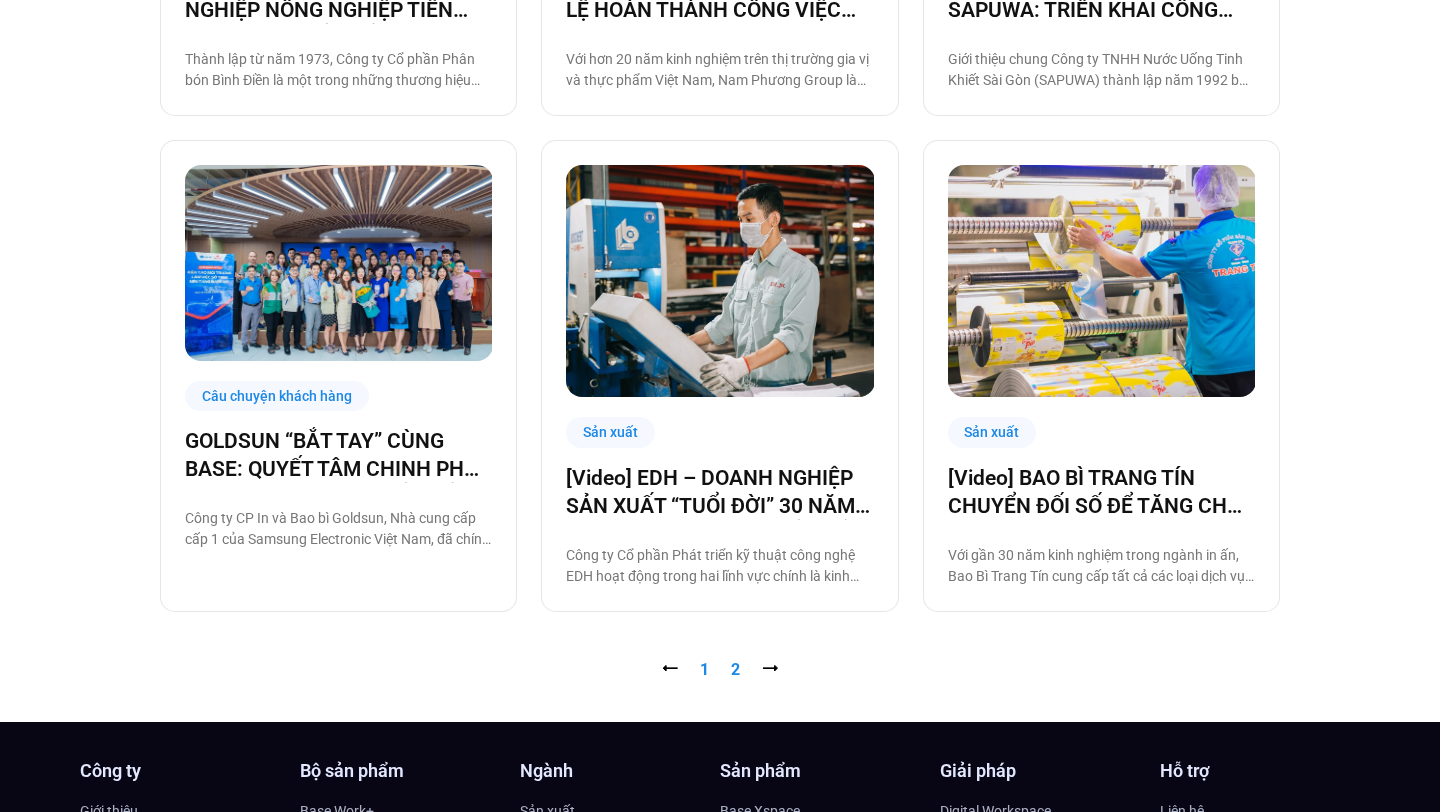 click on "Trang 2" at bounding box center [735, 669] 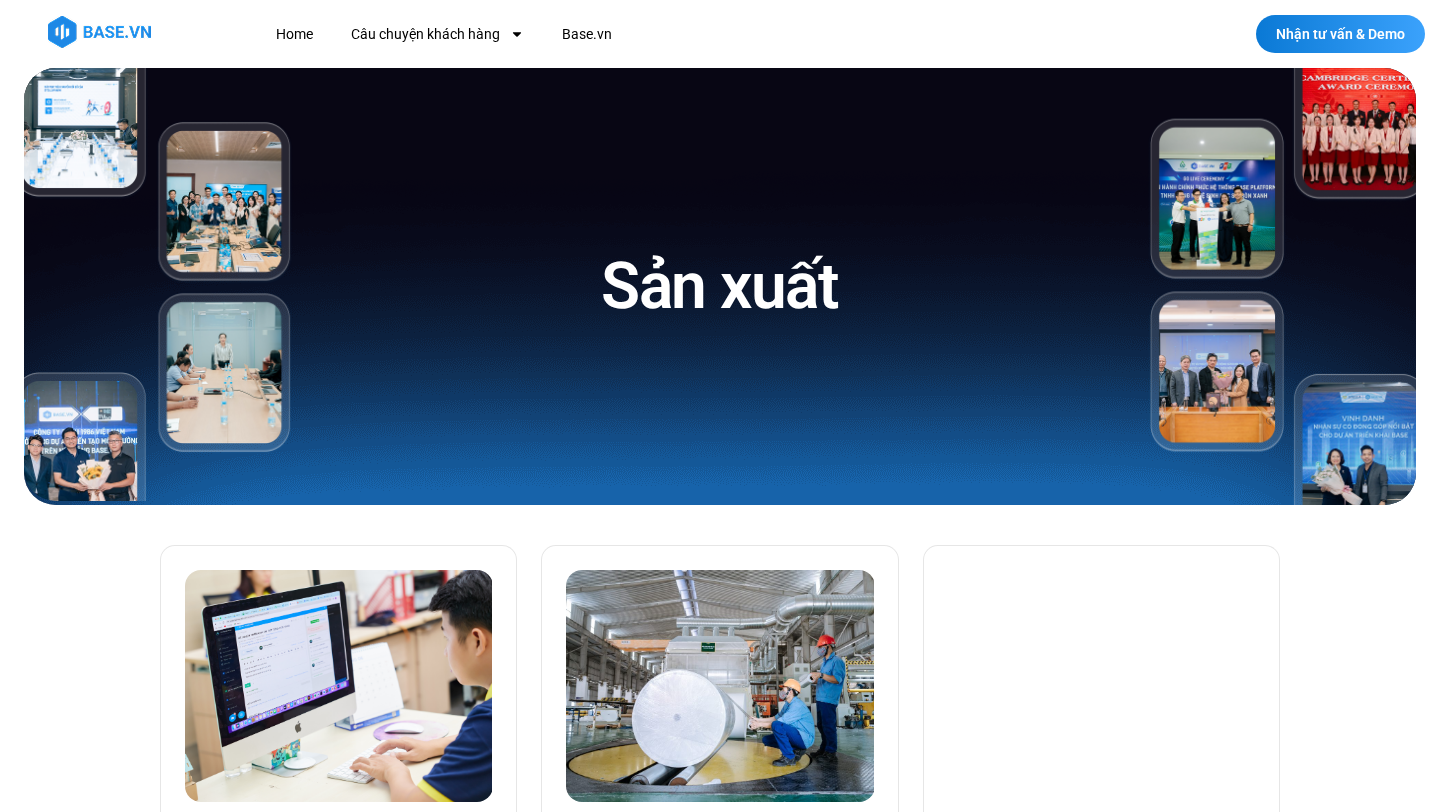 scroll, scrollTop: 0, scrollLeft: 0, axis: both 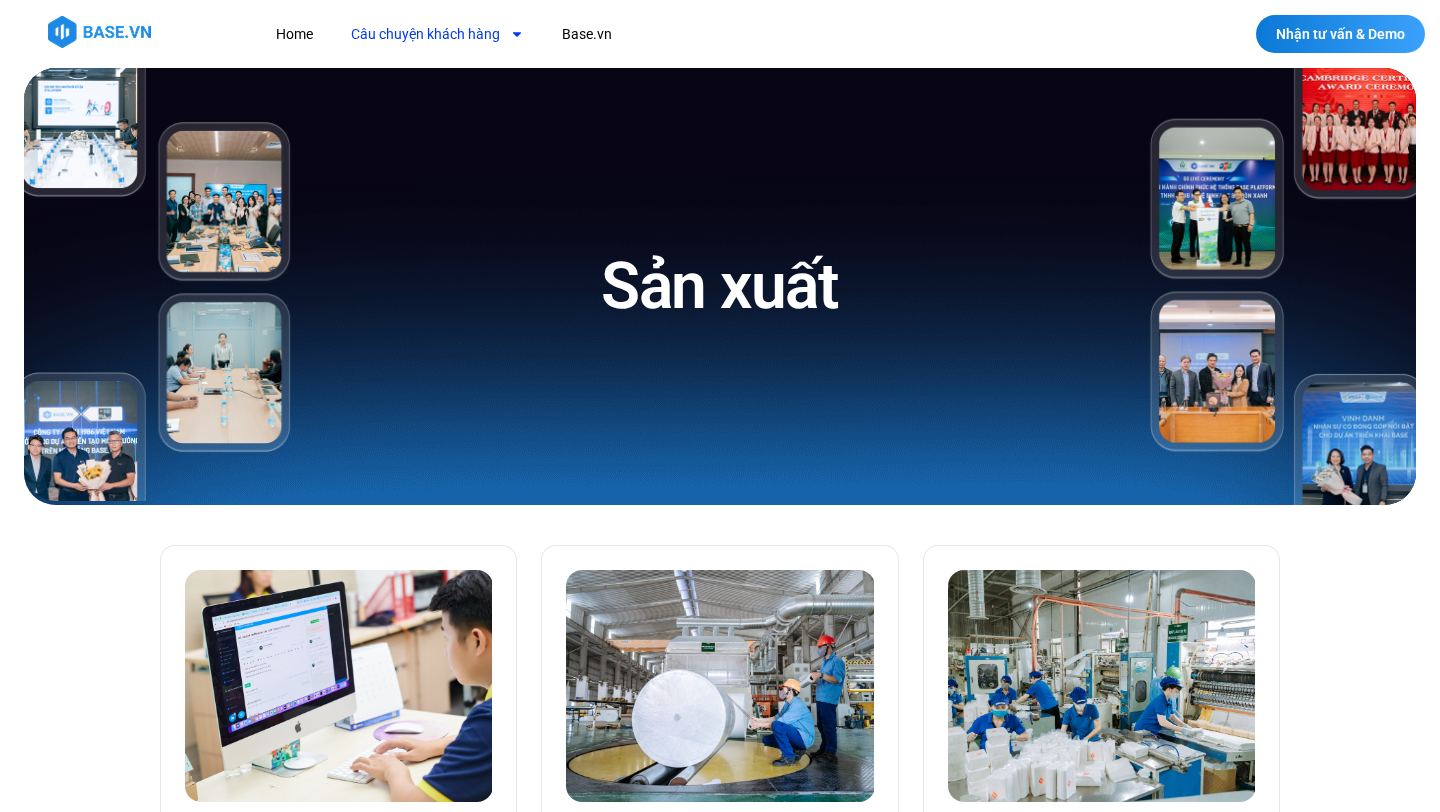 click on "Câu chuyện khách hàng" 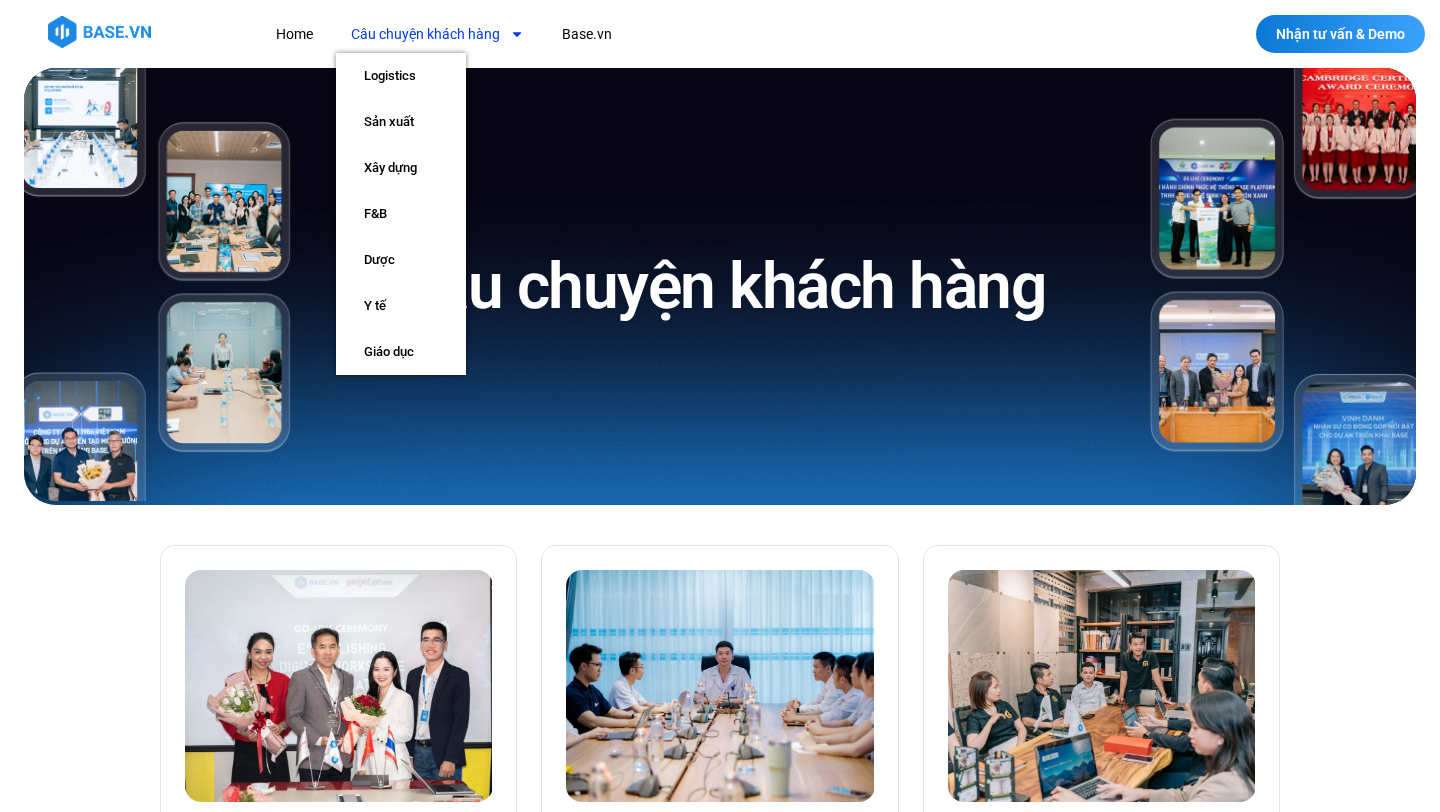 scroll, scrollTop: 0, scrollLeft: 0, axis: both 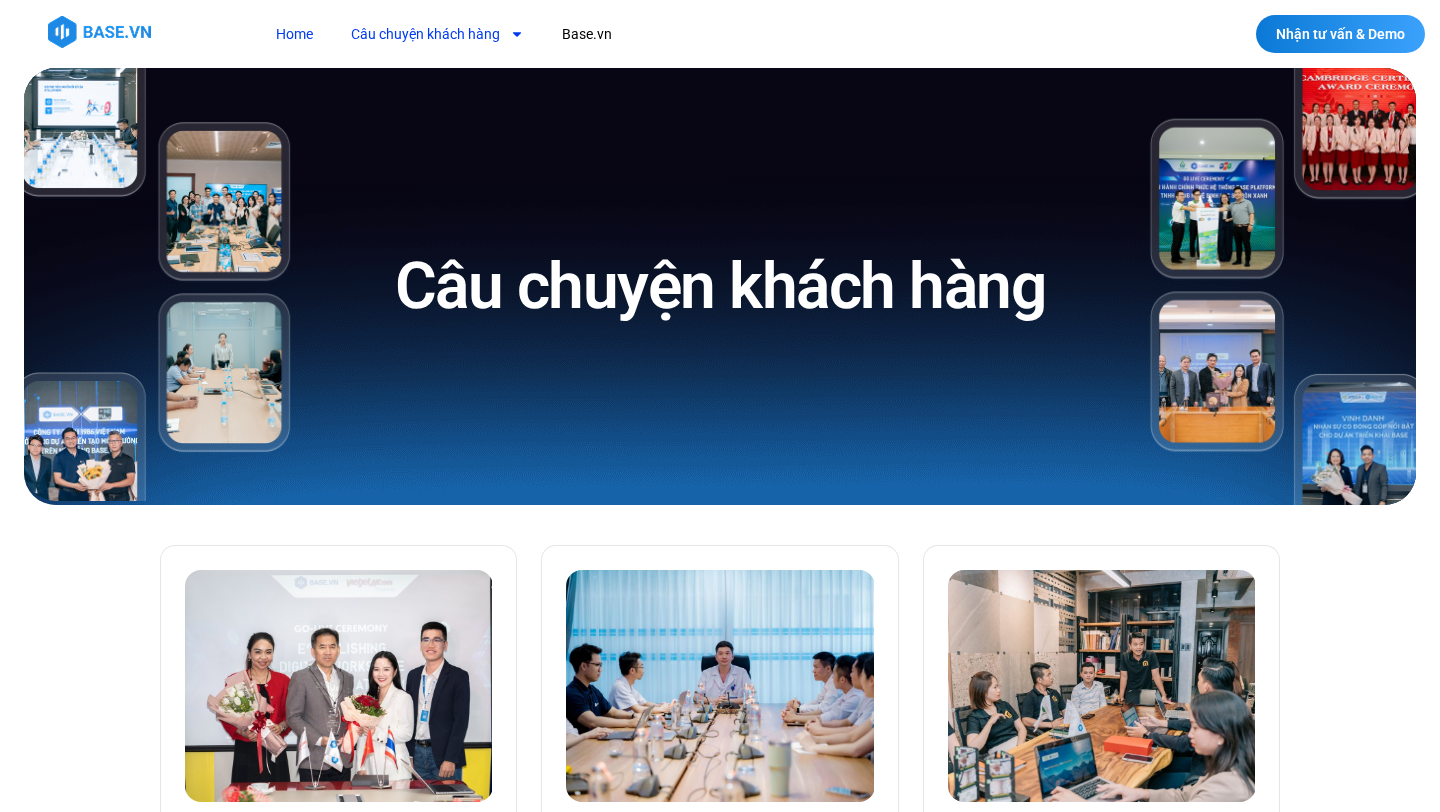 click on "Home" 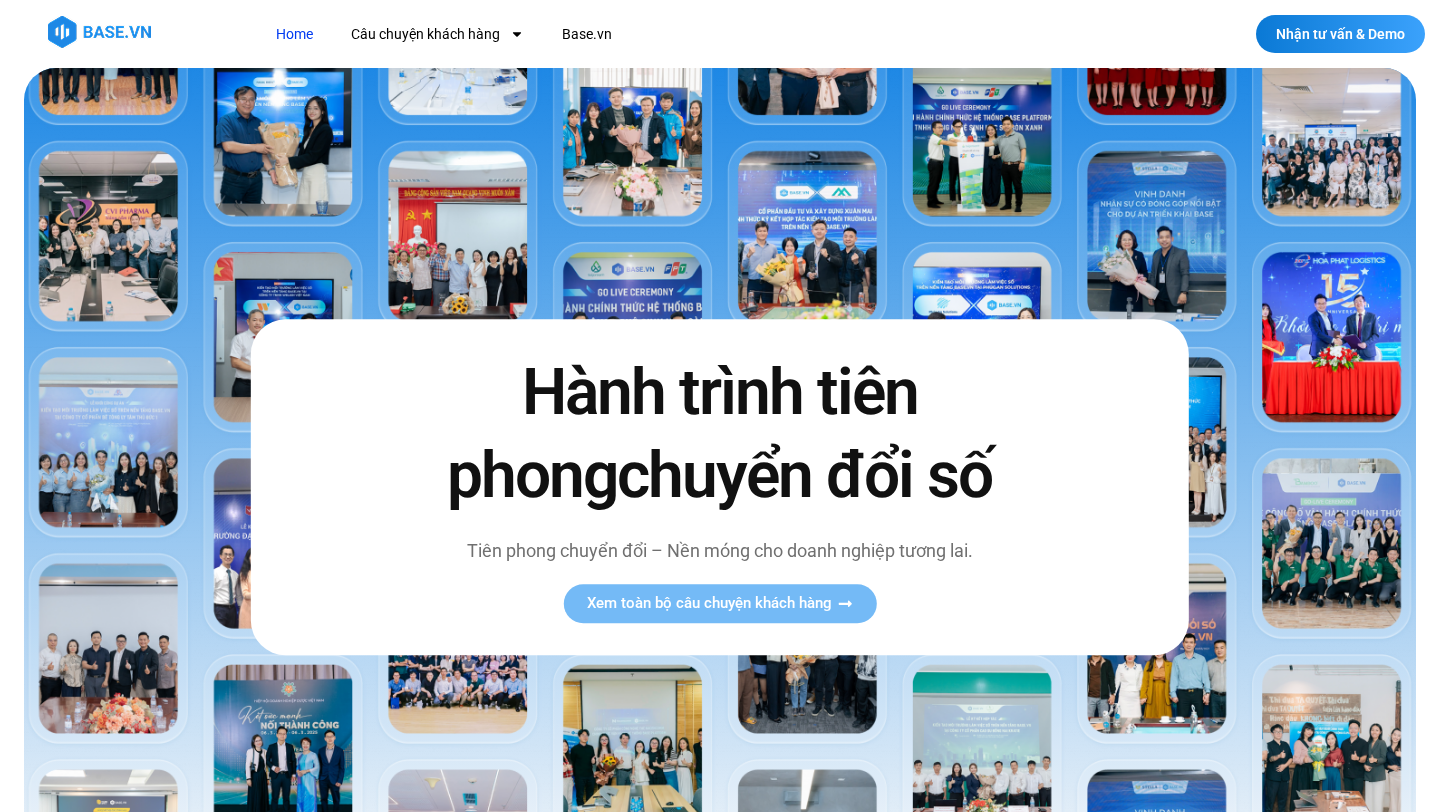 scroll, scrollTop: 0, scrollLeft: 0, axis: both 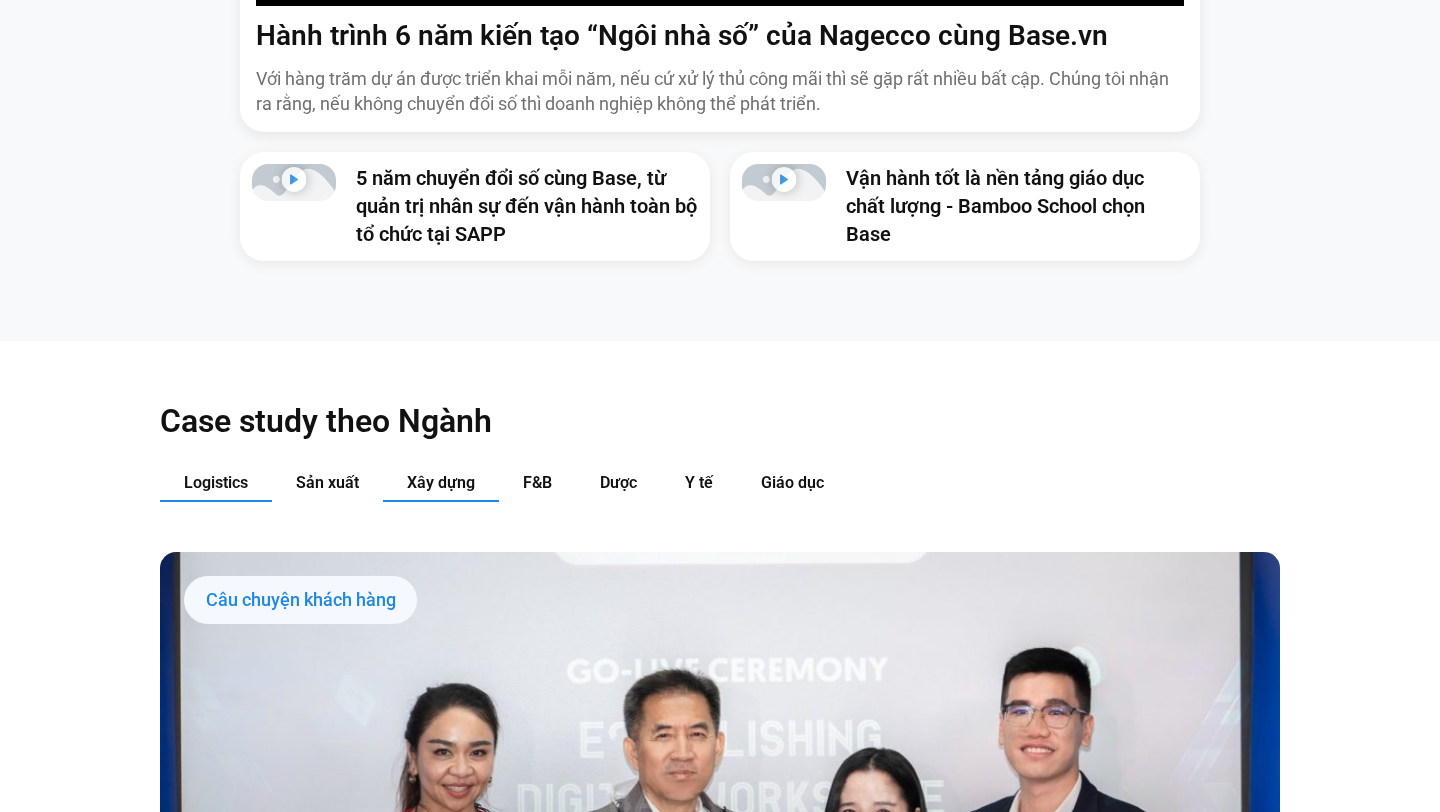 click on "Xây dựng" at bounding box center [441, 482] 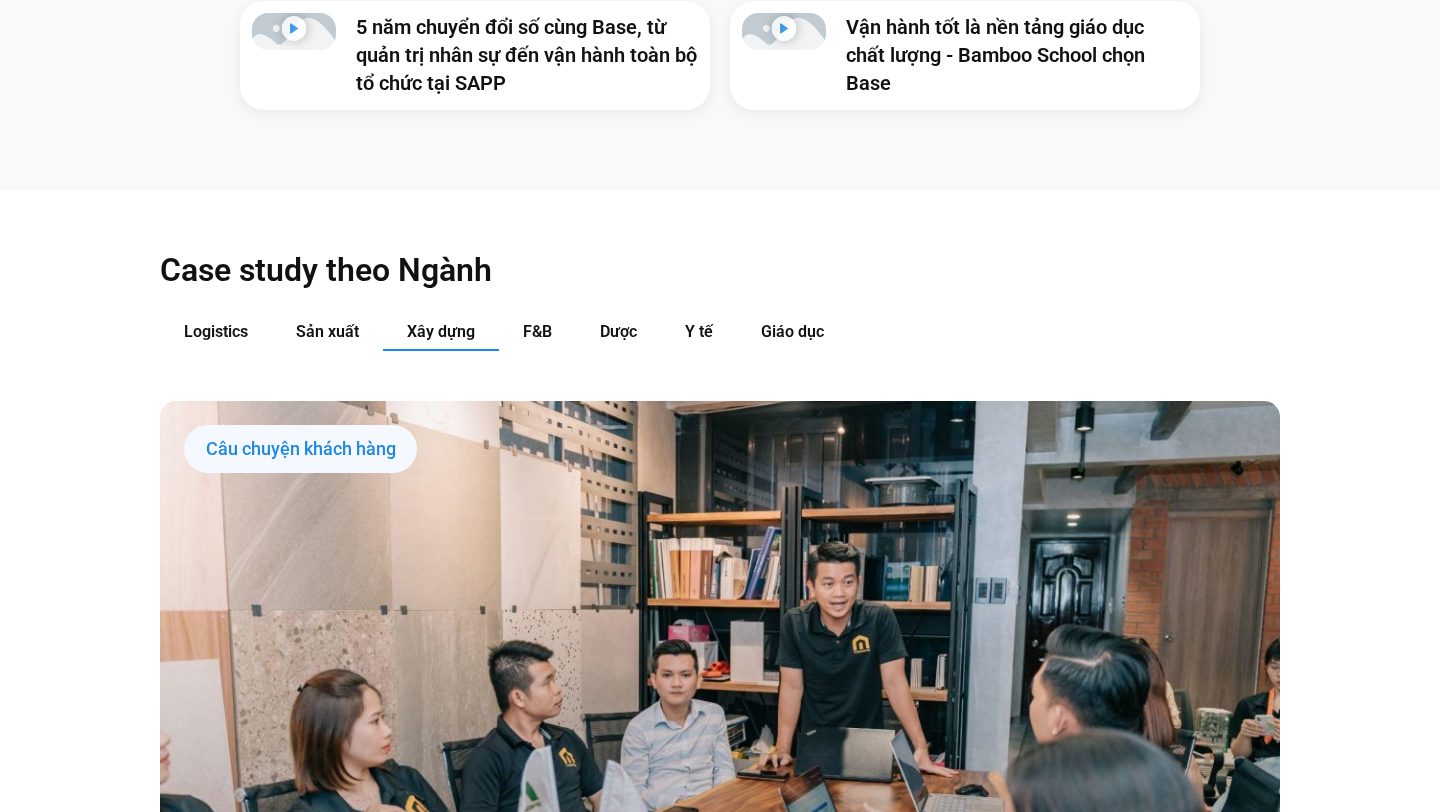 scroll, scrollTop: 1876, scrollLeft: 0, axis: vertical 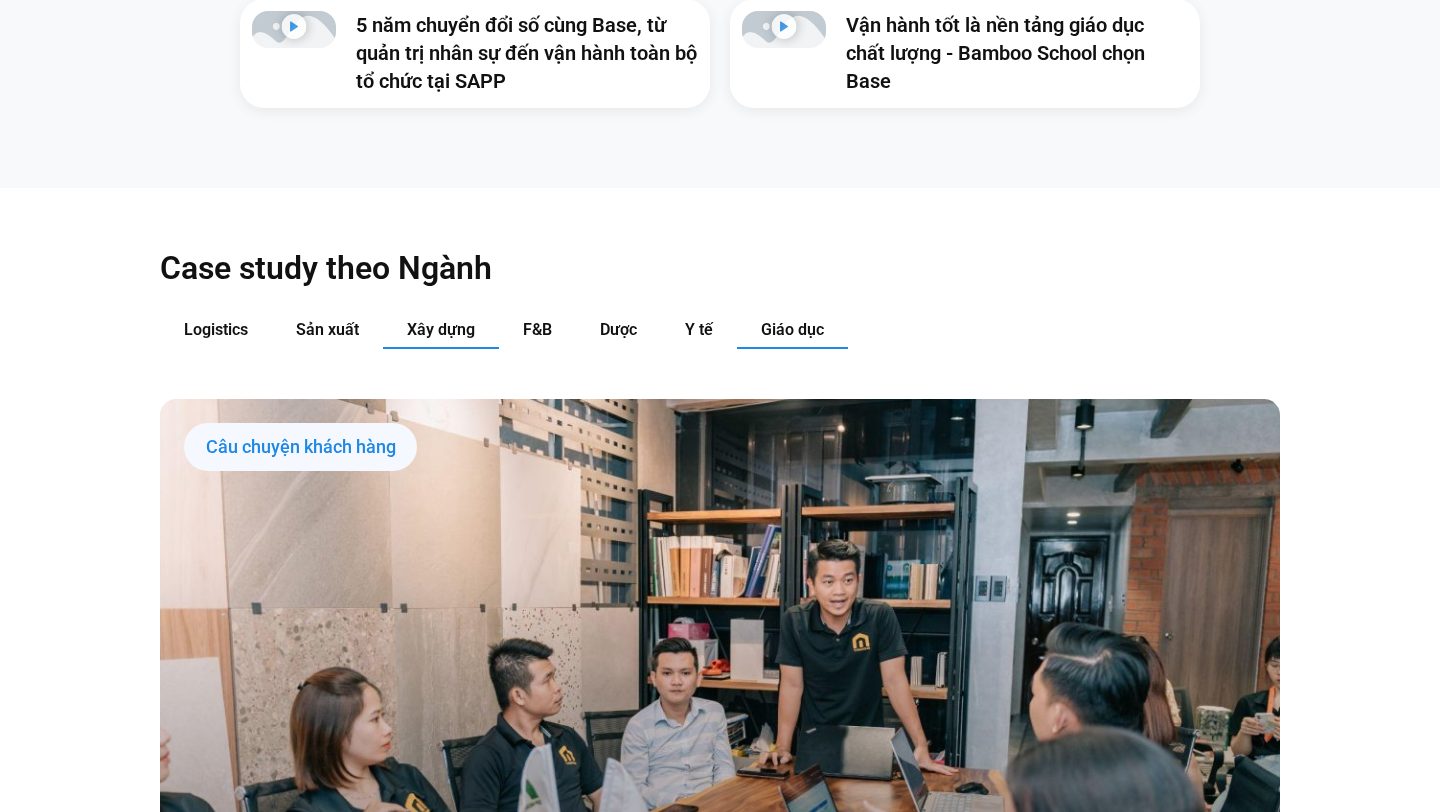 click on "Giáo dục" at bounding box center (792, 329) 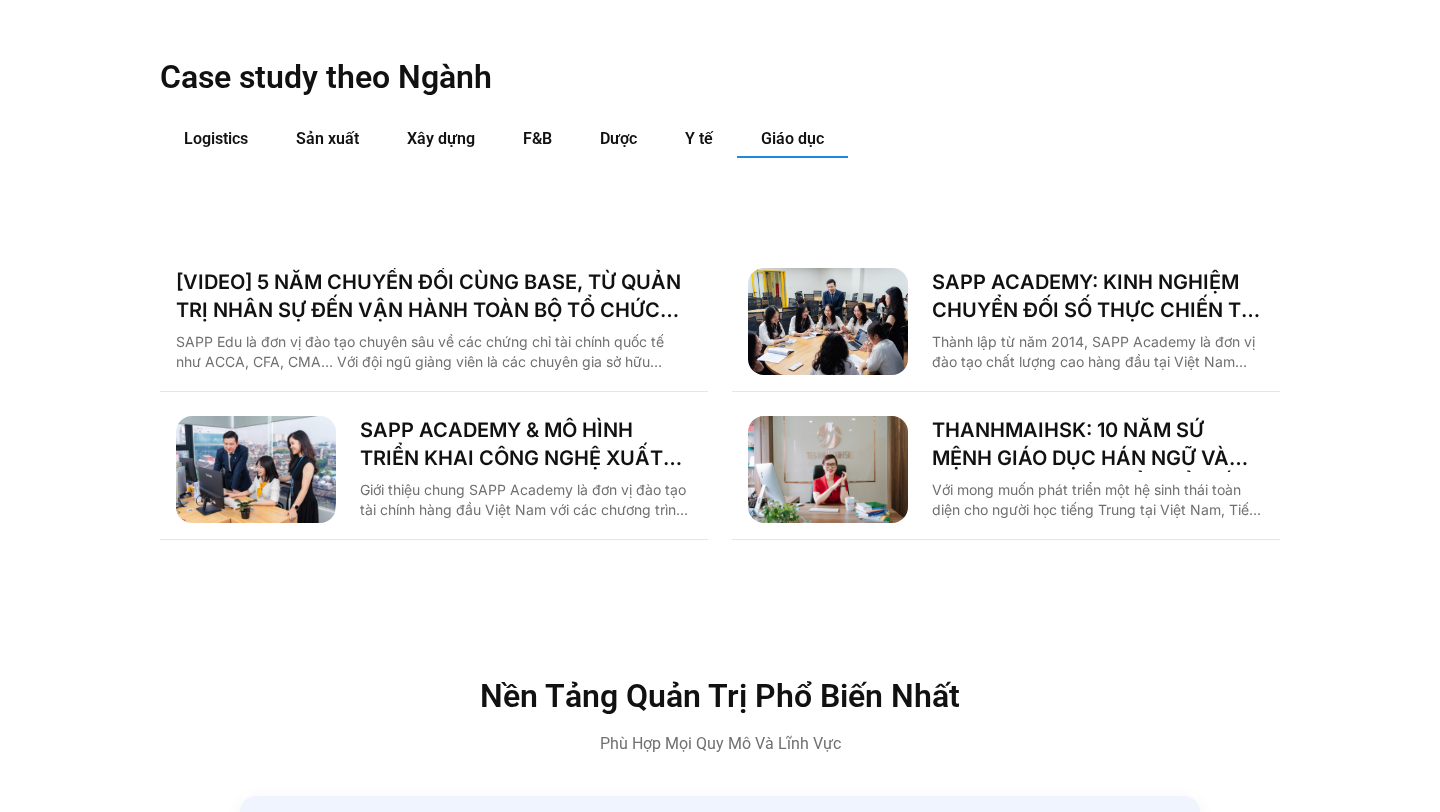scroll, scrollTop: 2069, scrollLeft: 0, axis: vertical 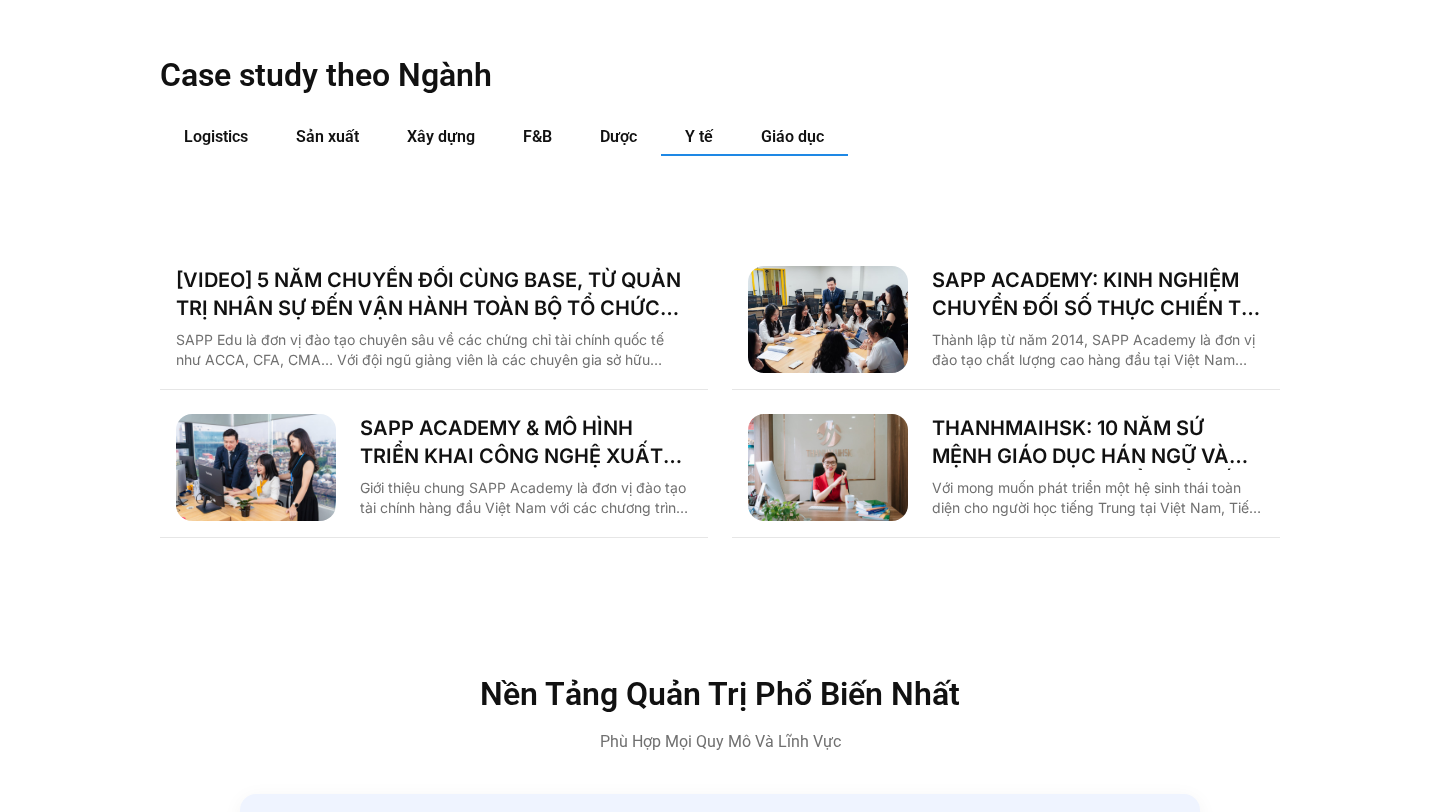 click on "Y tế" at bounding box center [699, 136] 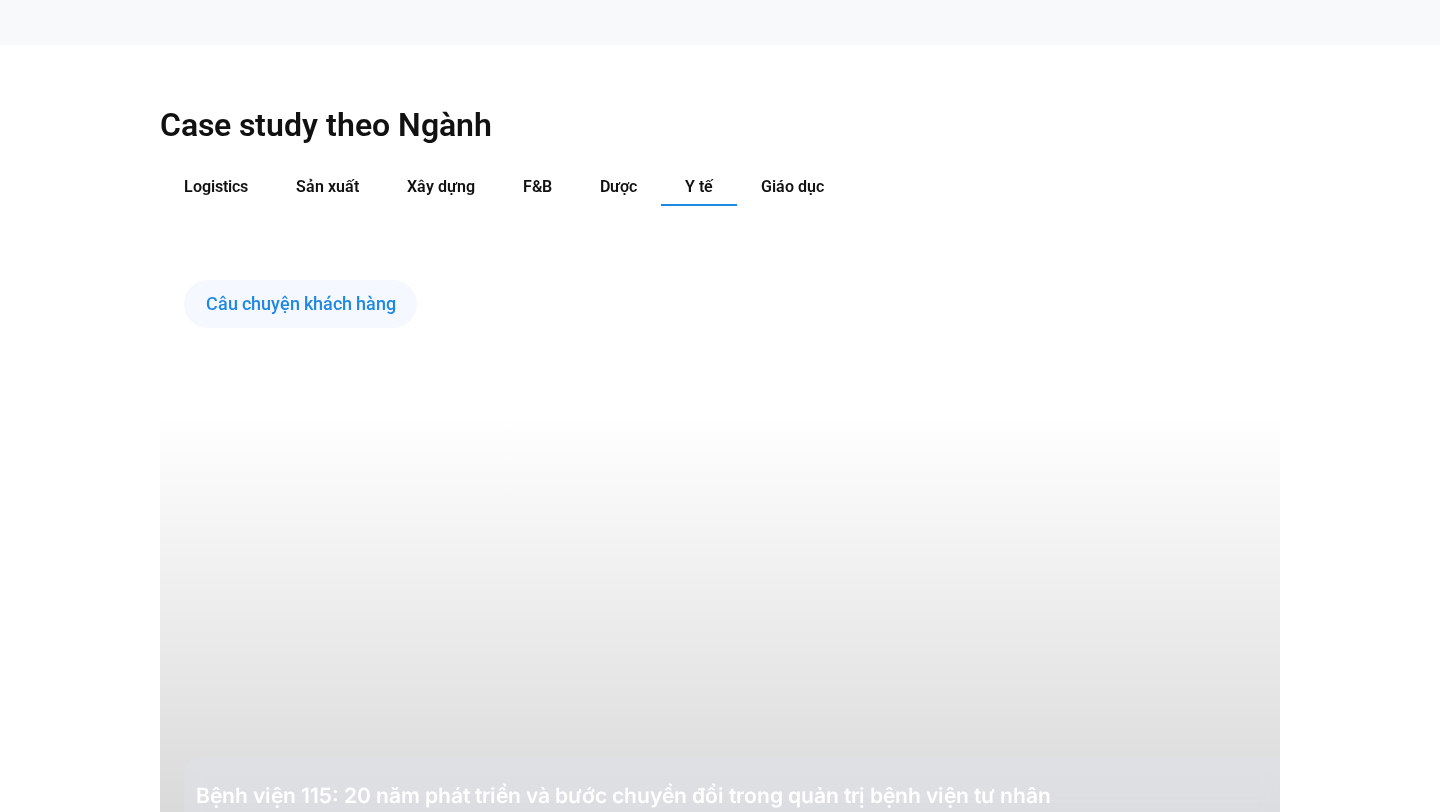 scroll, scrollTop: 1927, scrollLeft: 0, axis: vertical 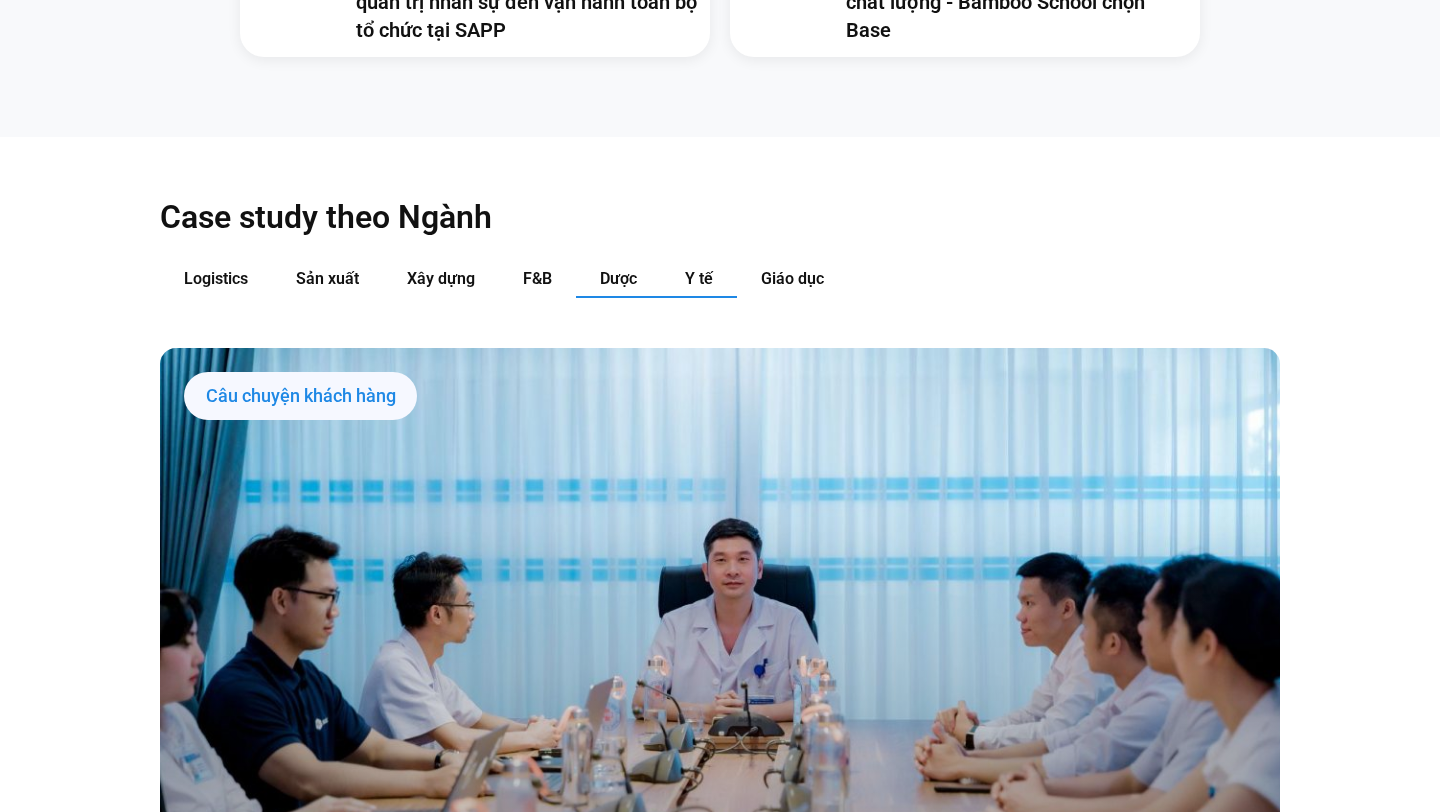 click on "Dược" at bounding box center (618, 279) 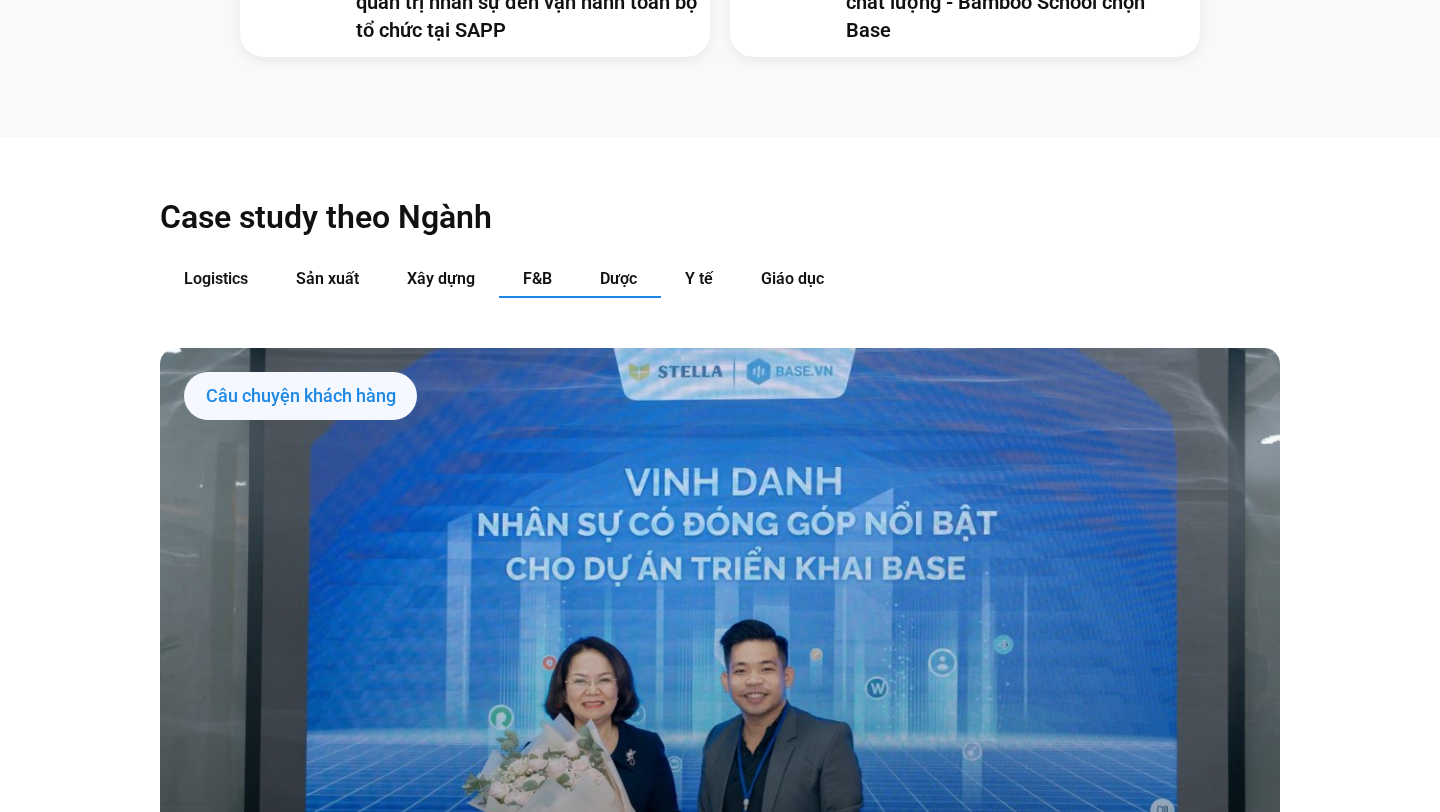 click on "F&B" at bounding box center (537, 279) 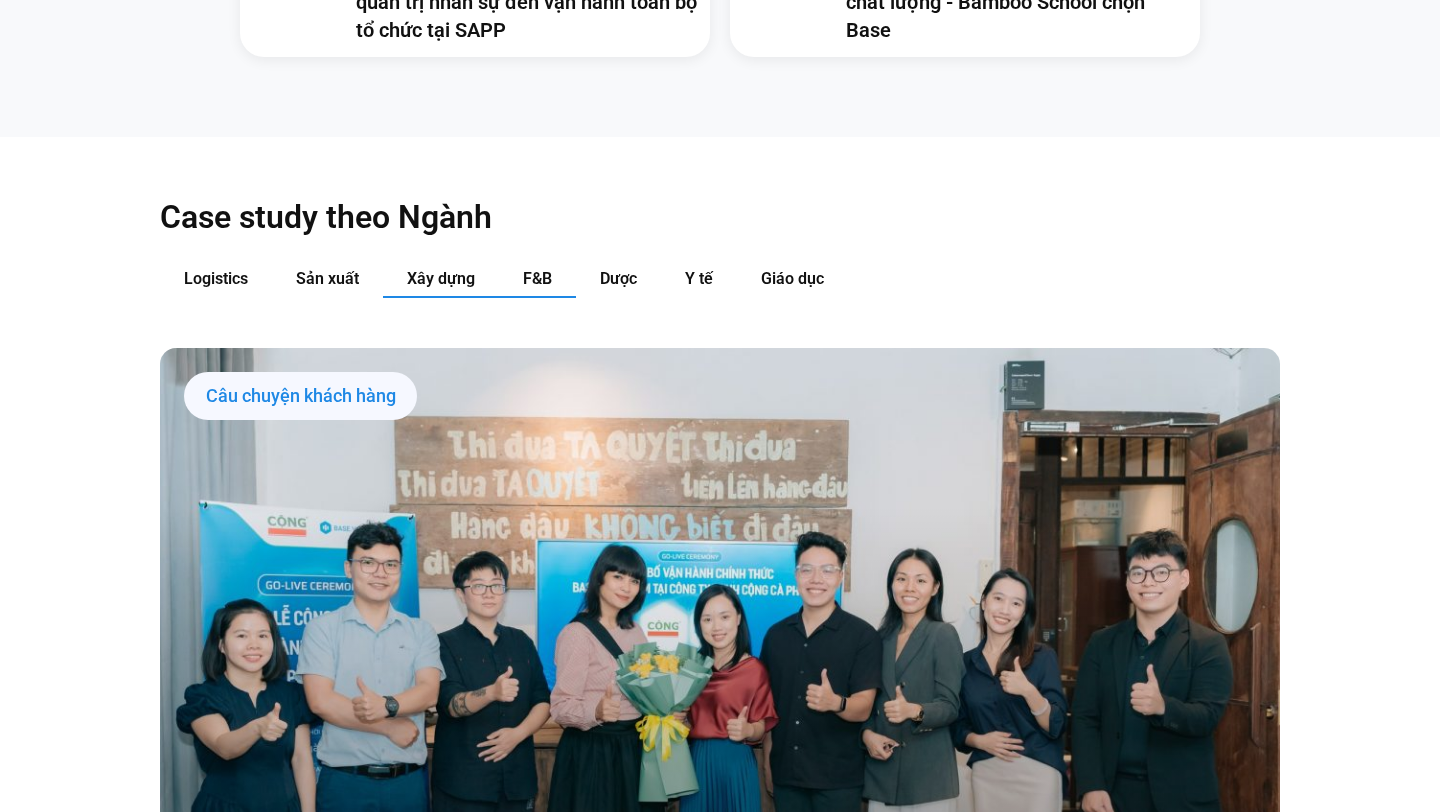 click on "Xây dựng" at bounding box center (441, 278) 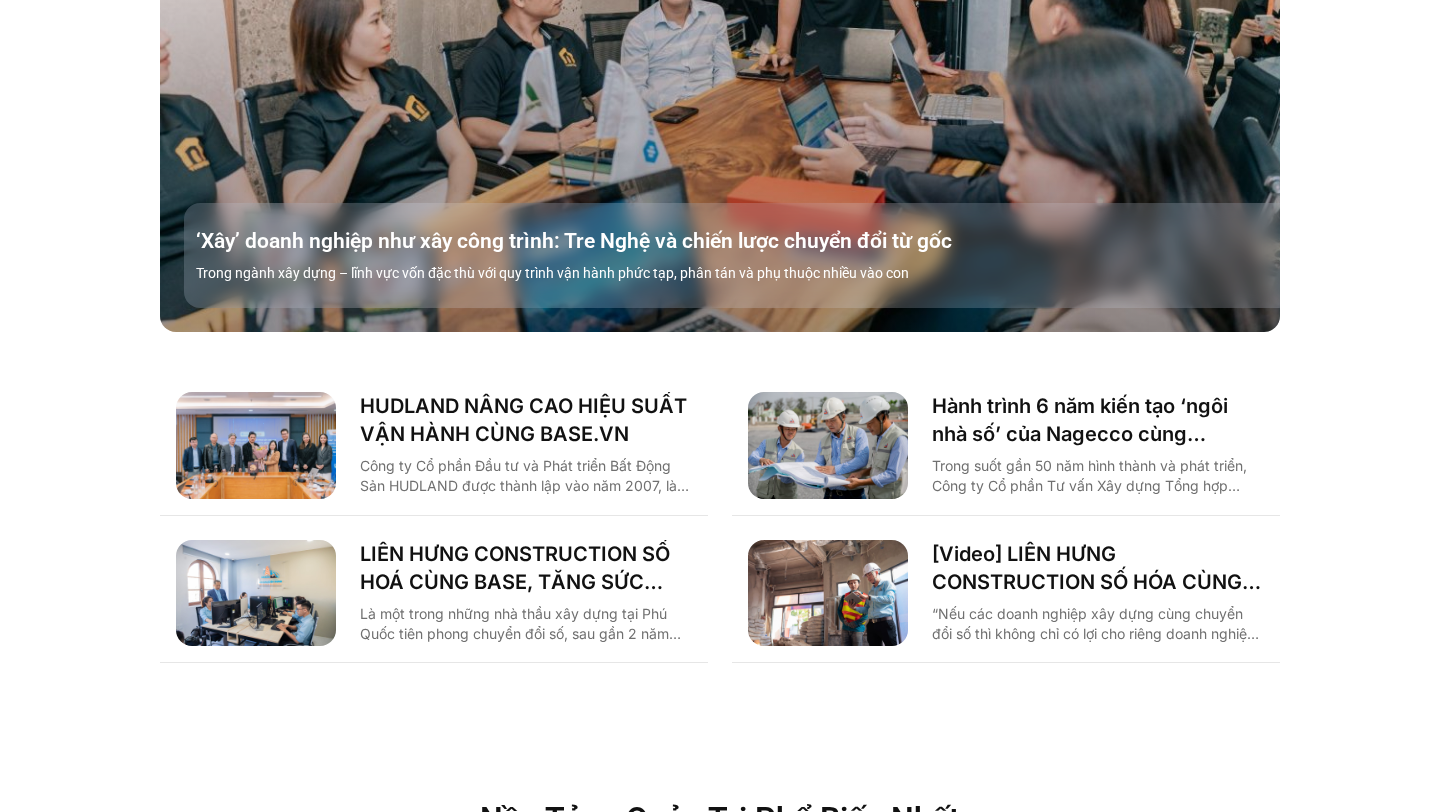 scroll, scrollTop: 2083, scrollLeft: 0, axis: vertical 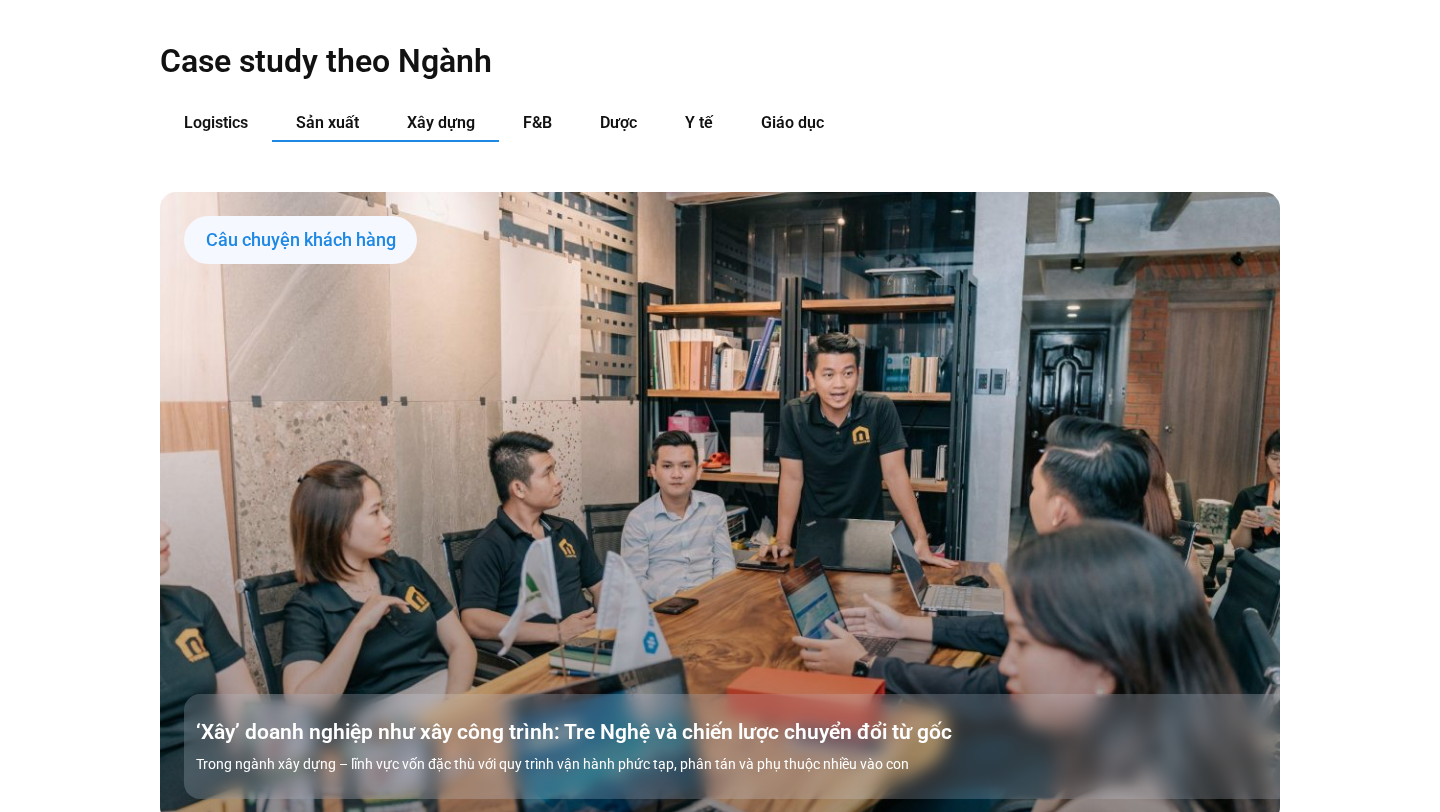 click on "Sản xuất" at bounding box center [327, 122] 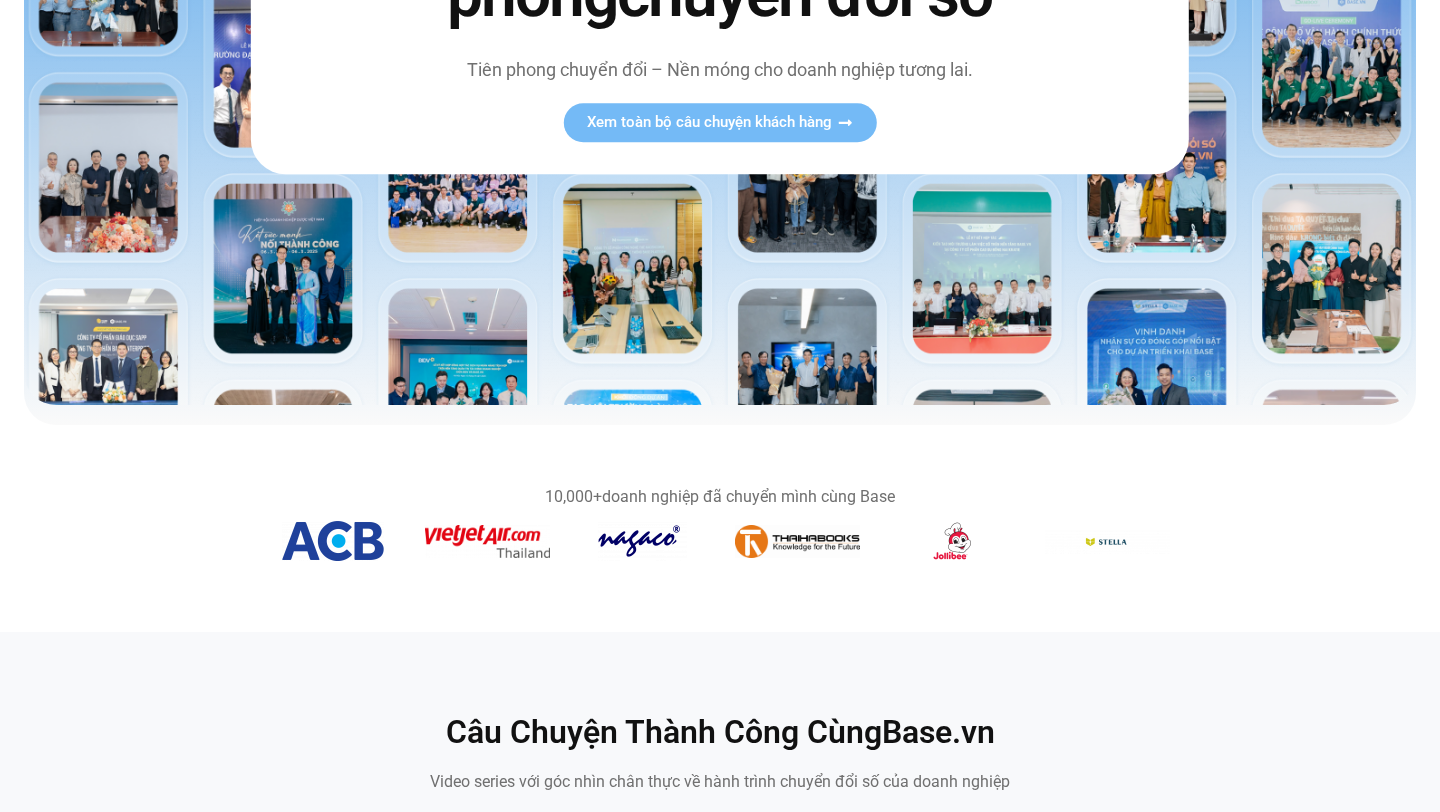 scroll, scrollTop: 0, scrollLeft: 0, axis: both 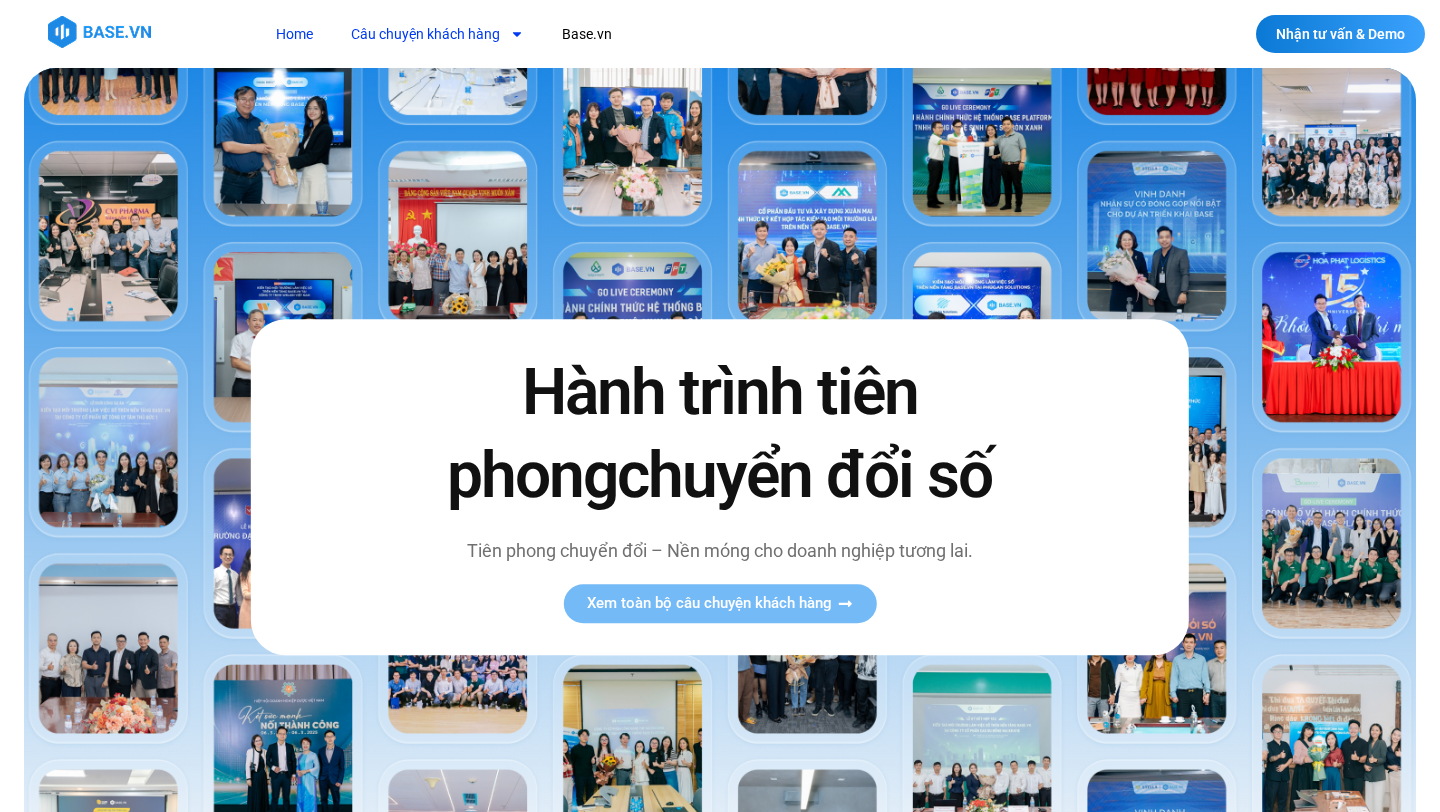 click on "Câu chuyện khách hàng" 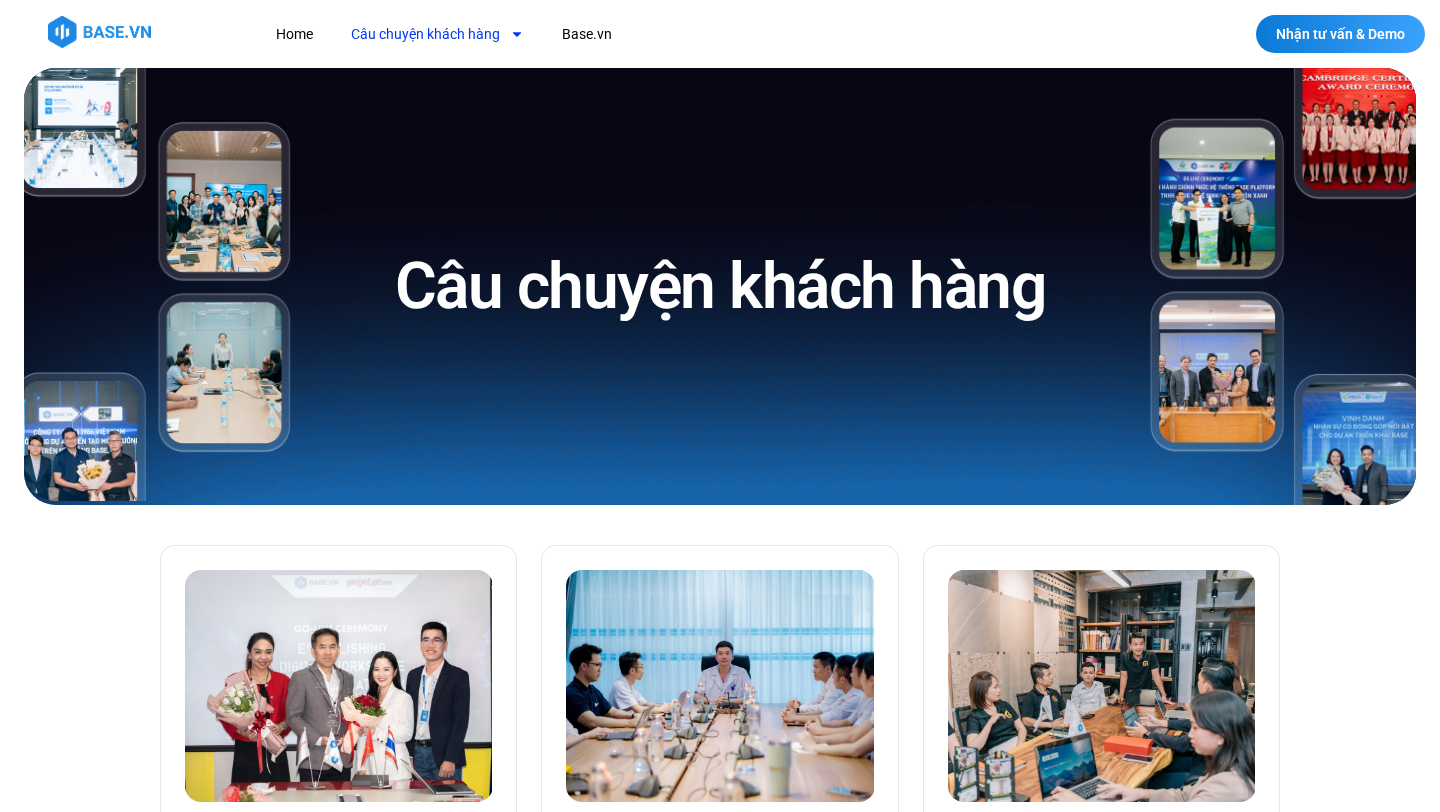 scroll, scrollTop: 0, scrollLeft: 0, axis: both 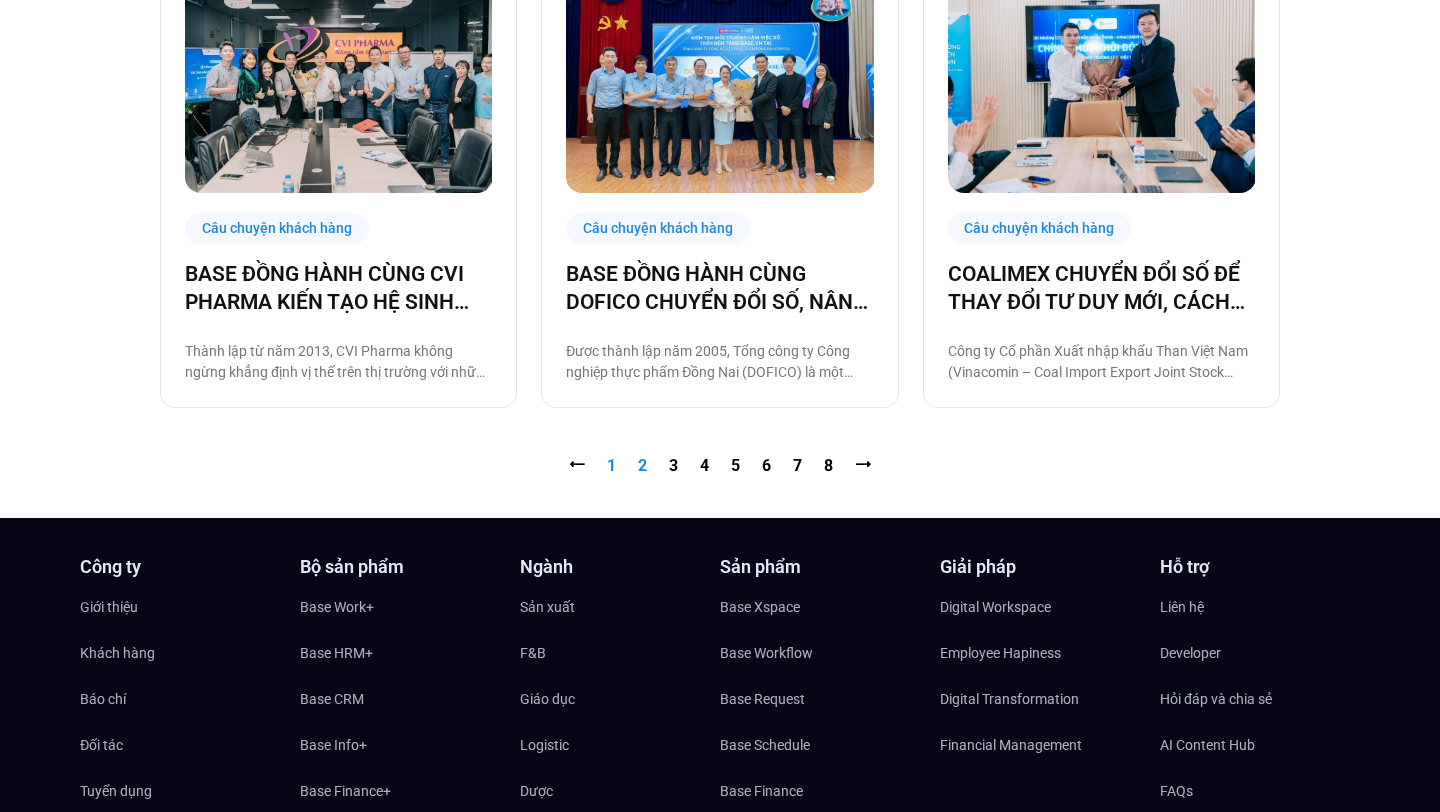 click on "Trang 2" at bounding box center (642, 465) 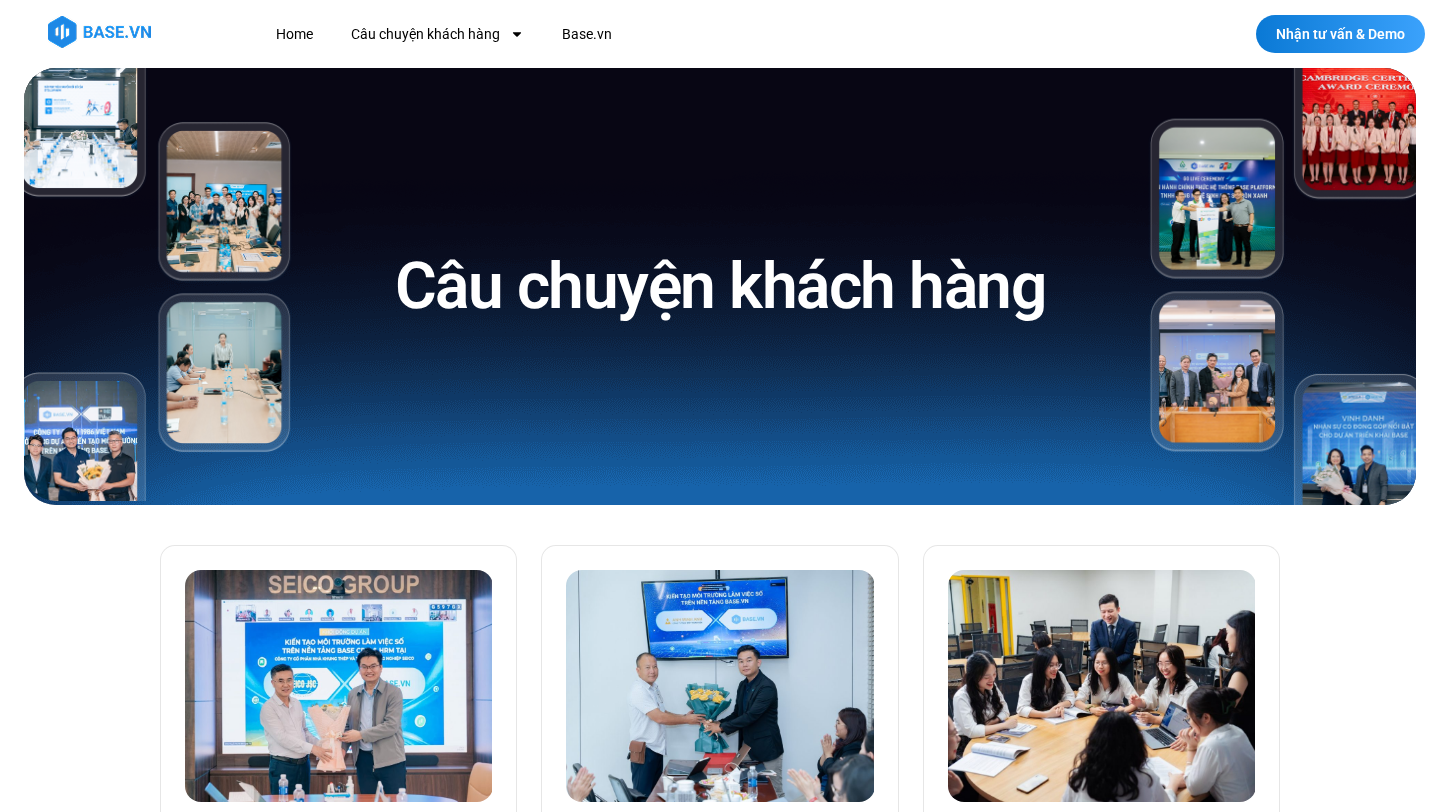 scroll, scrollTop: 0, scrollLeft: 0, axis: both 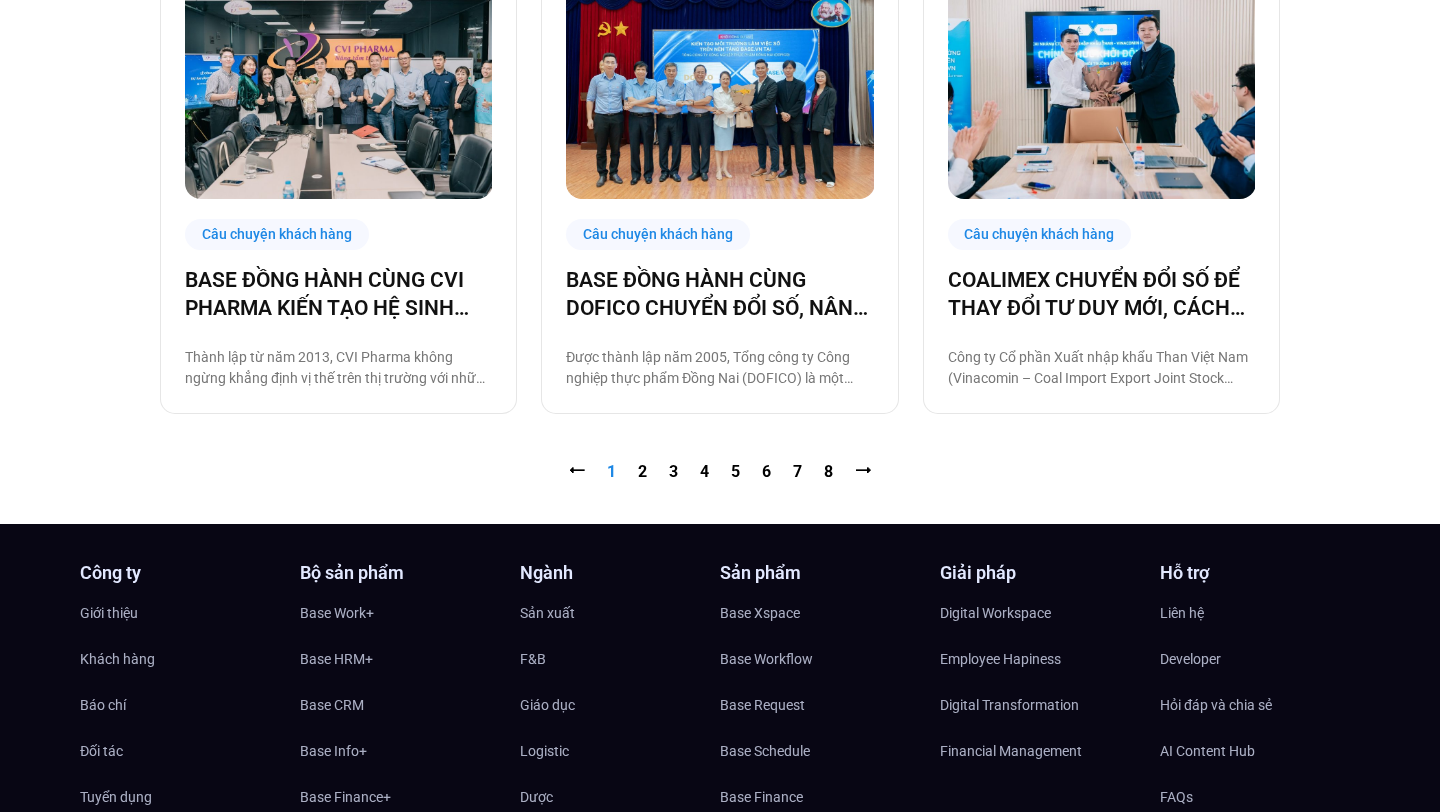 click on "⭠
Trang 1
Trang 2
Trang 3
Trang 4
Trang 5
Trang 6
Trang 7
Trang 8
⭢" at bounding box center (720, 472) 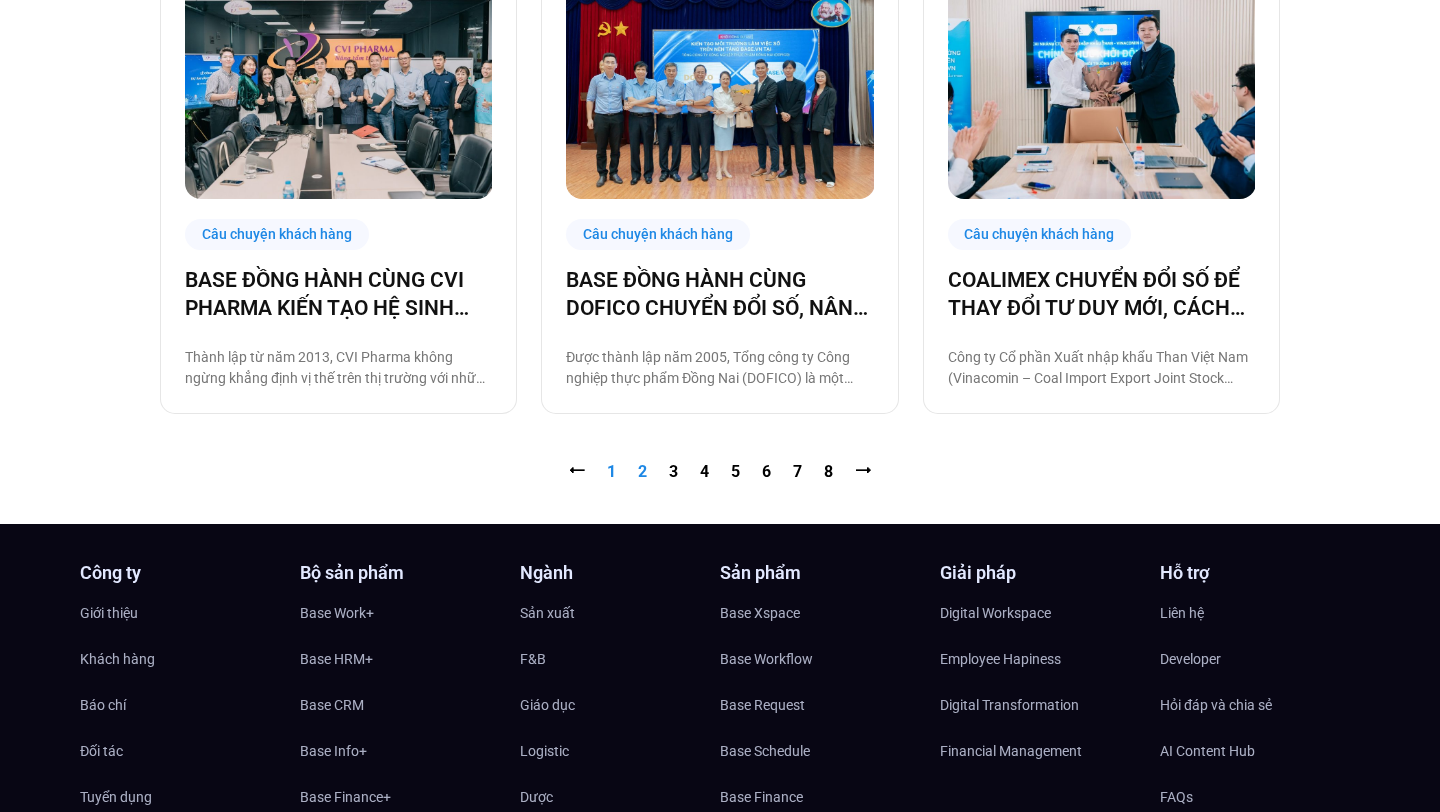 click on "Trang 2" at bounding box center [642, 471] 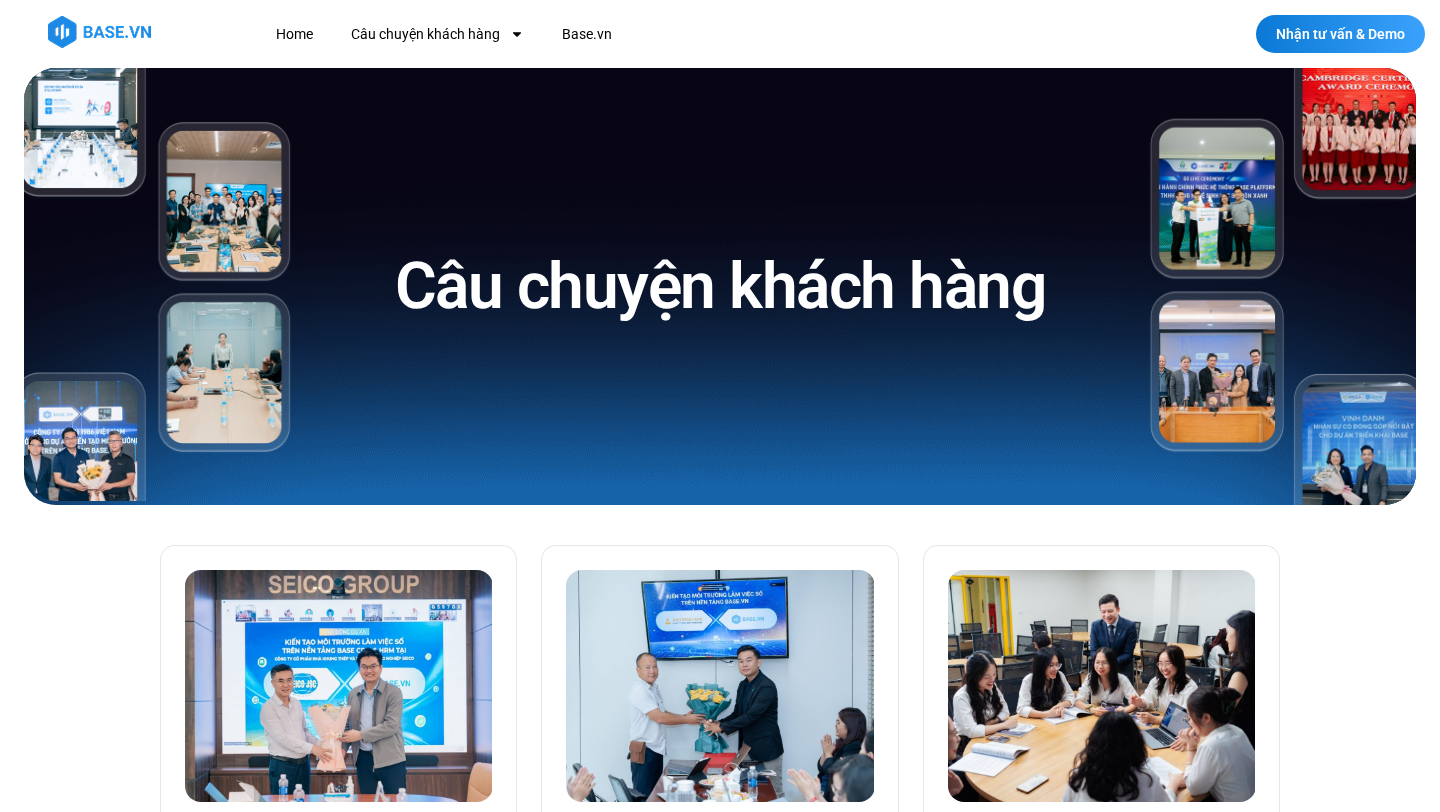 scroll, scrollTop: 0, scrollLeft: 0, axis: both 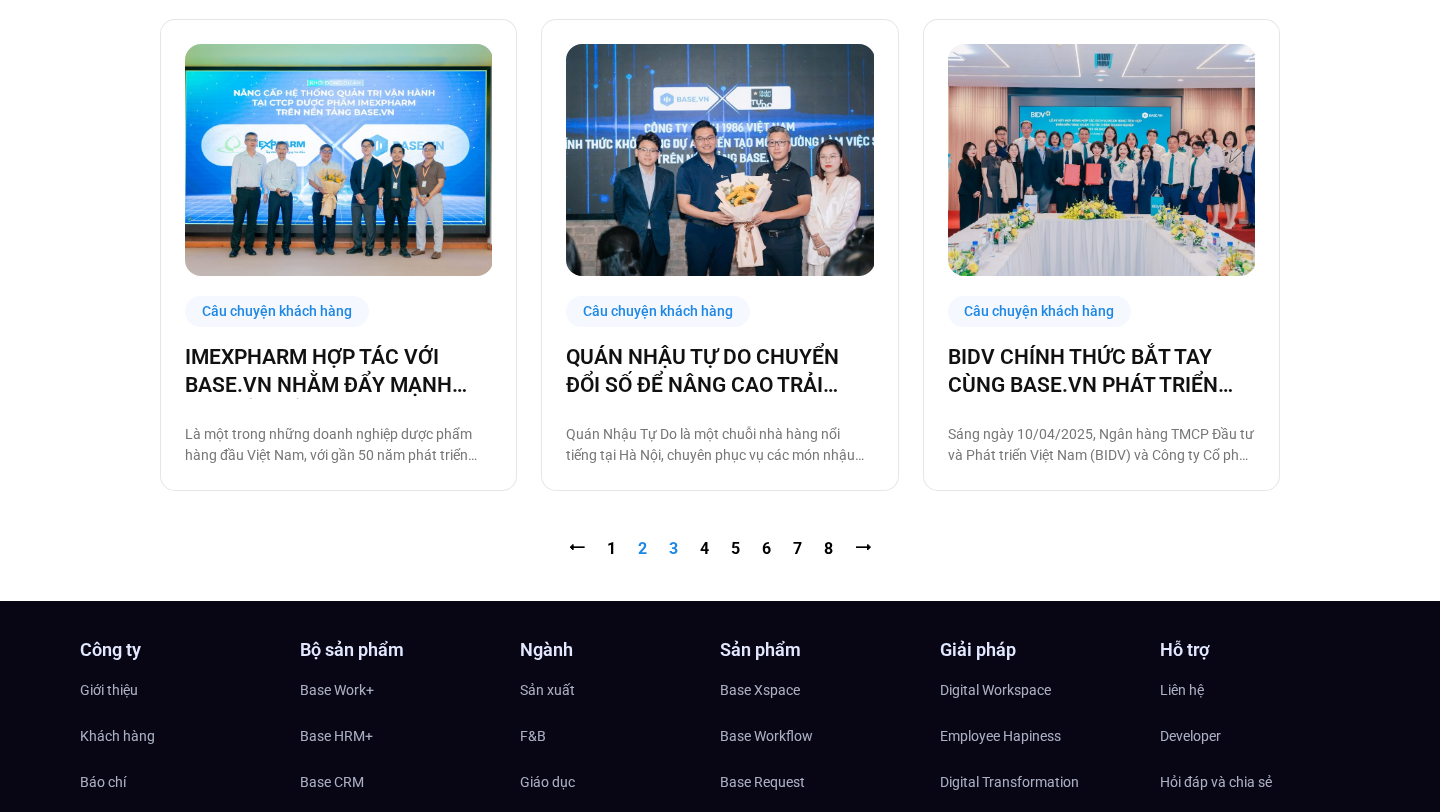 click on "Trang 3" at bounding box center (673, 548) 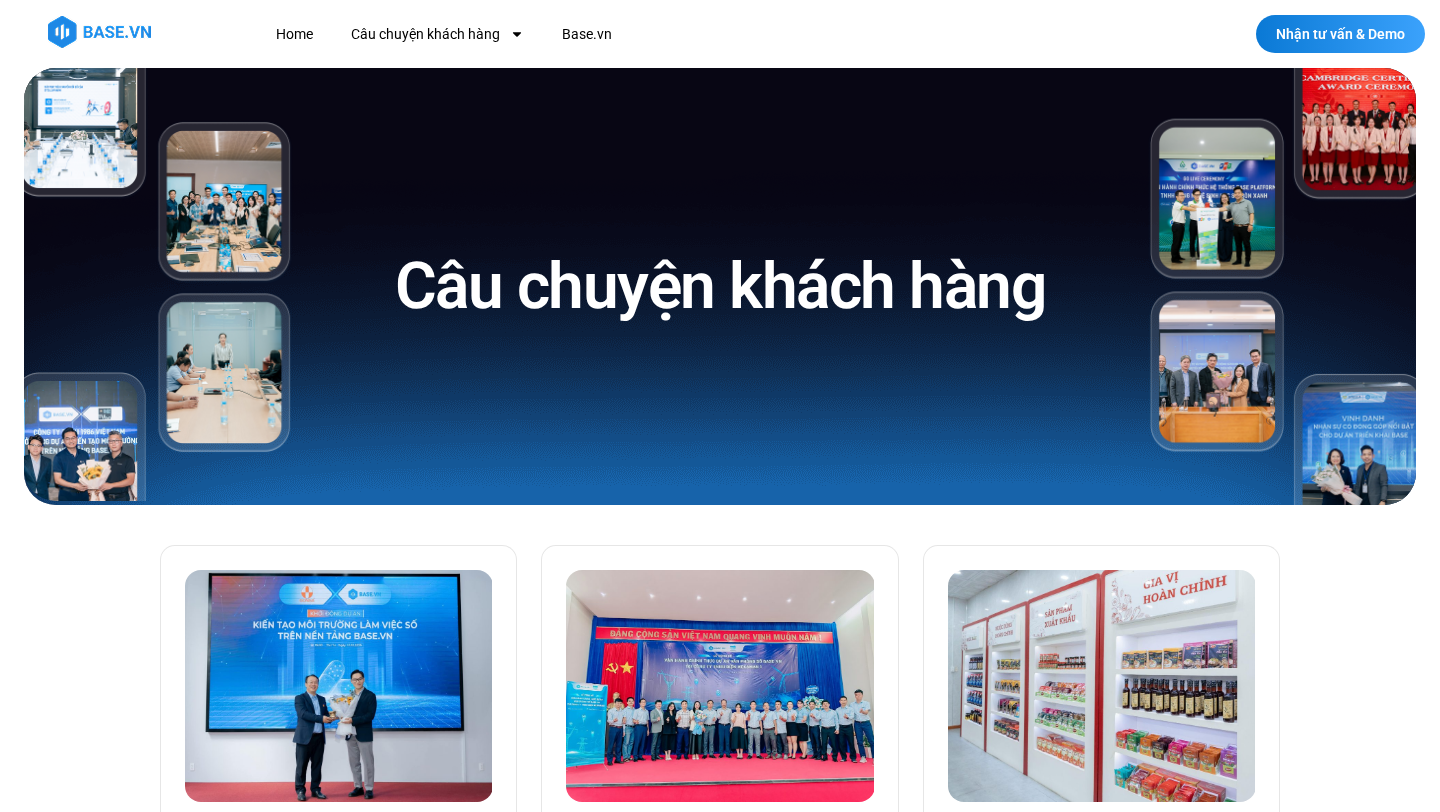scroll, scrollTop: 0, scrollLeft: 0, axis: both 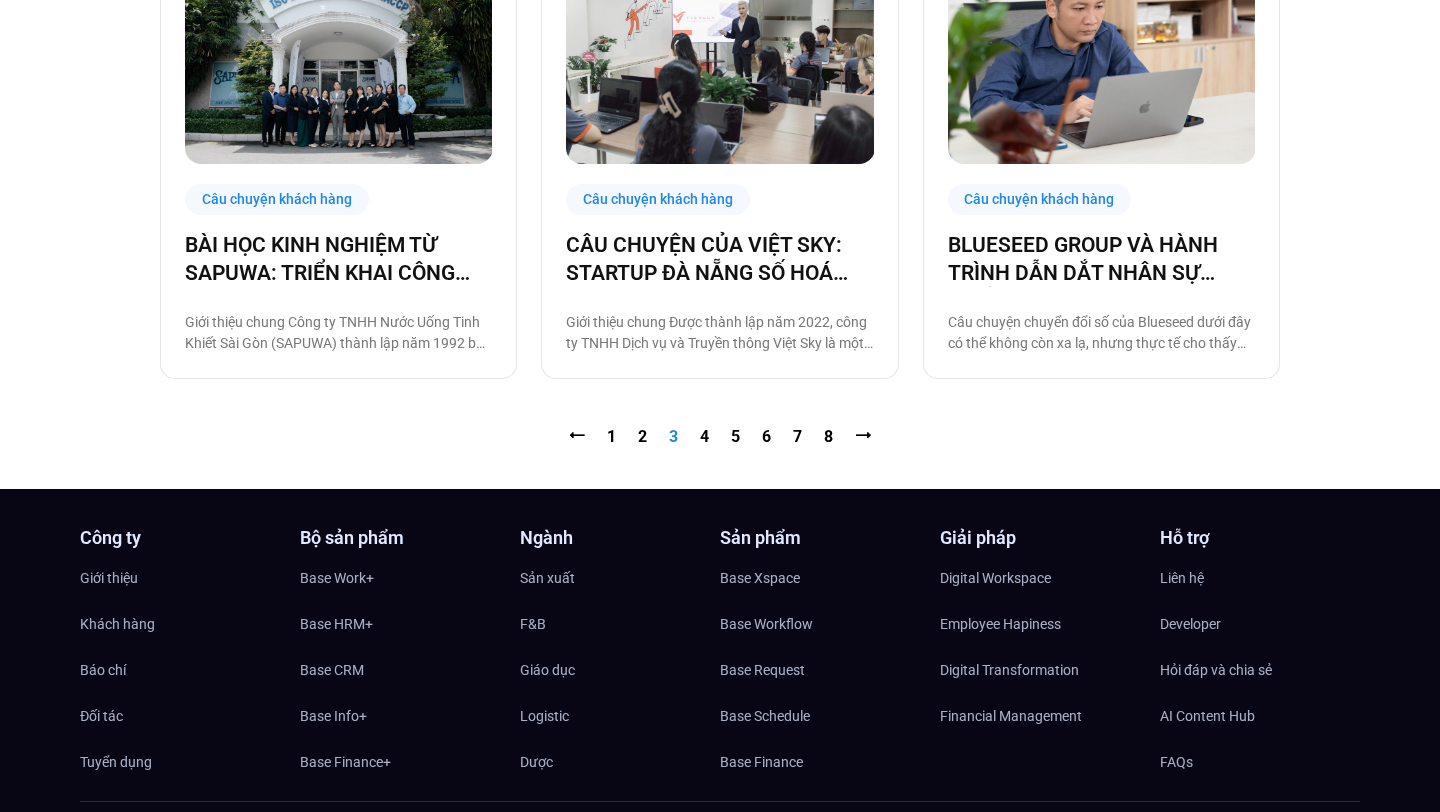 click on "⭠
Trang 1
Trang 2
Trang 3
Trang 4
Trang 5
Trang 6
Trang 7
Trang 8
⭢" at bounding box center (720, 437) 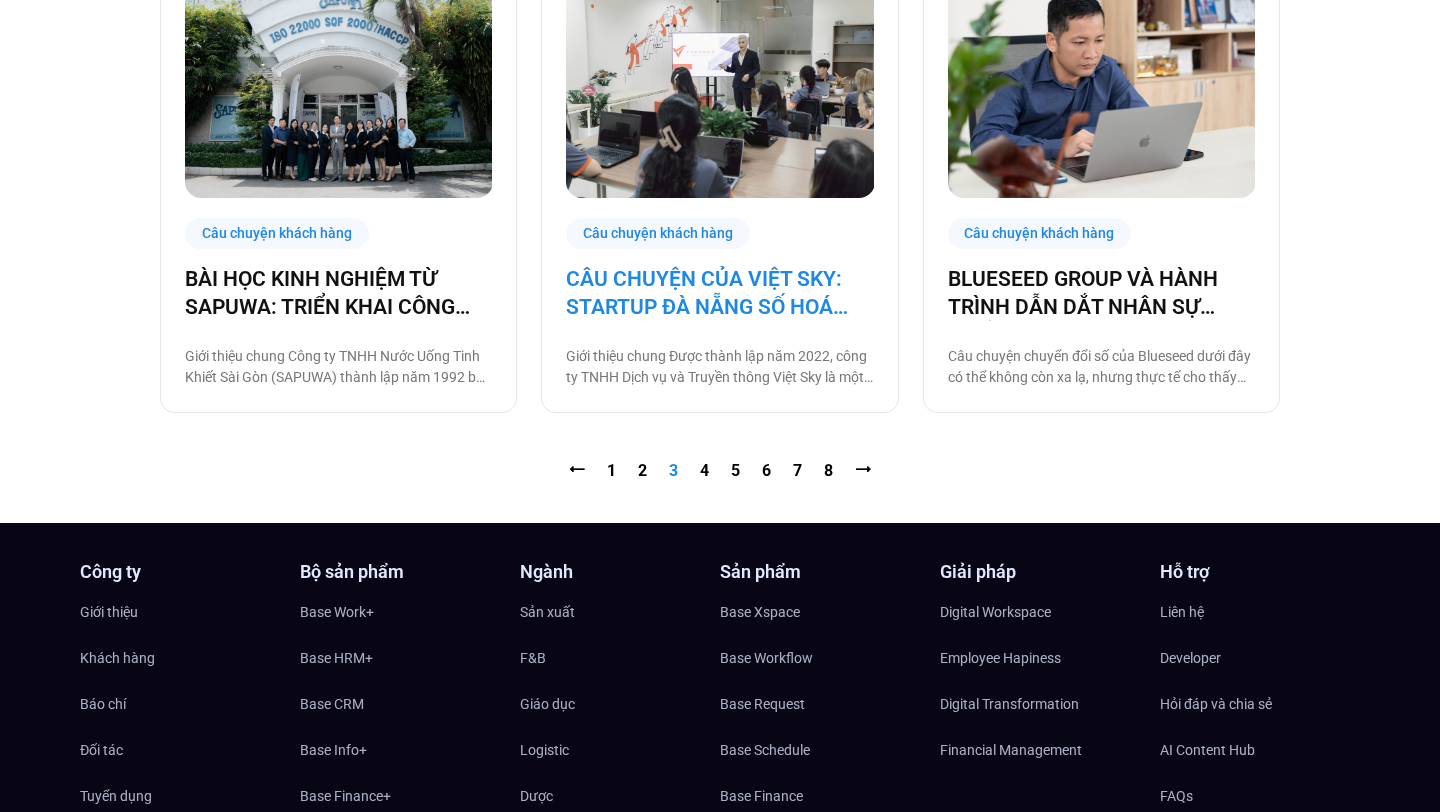 scroll, scrollTop: 2081, scrollLeft: 0, axis: vertical 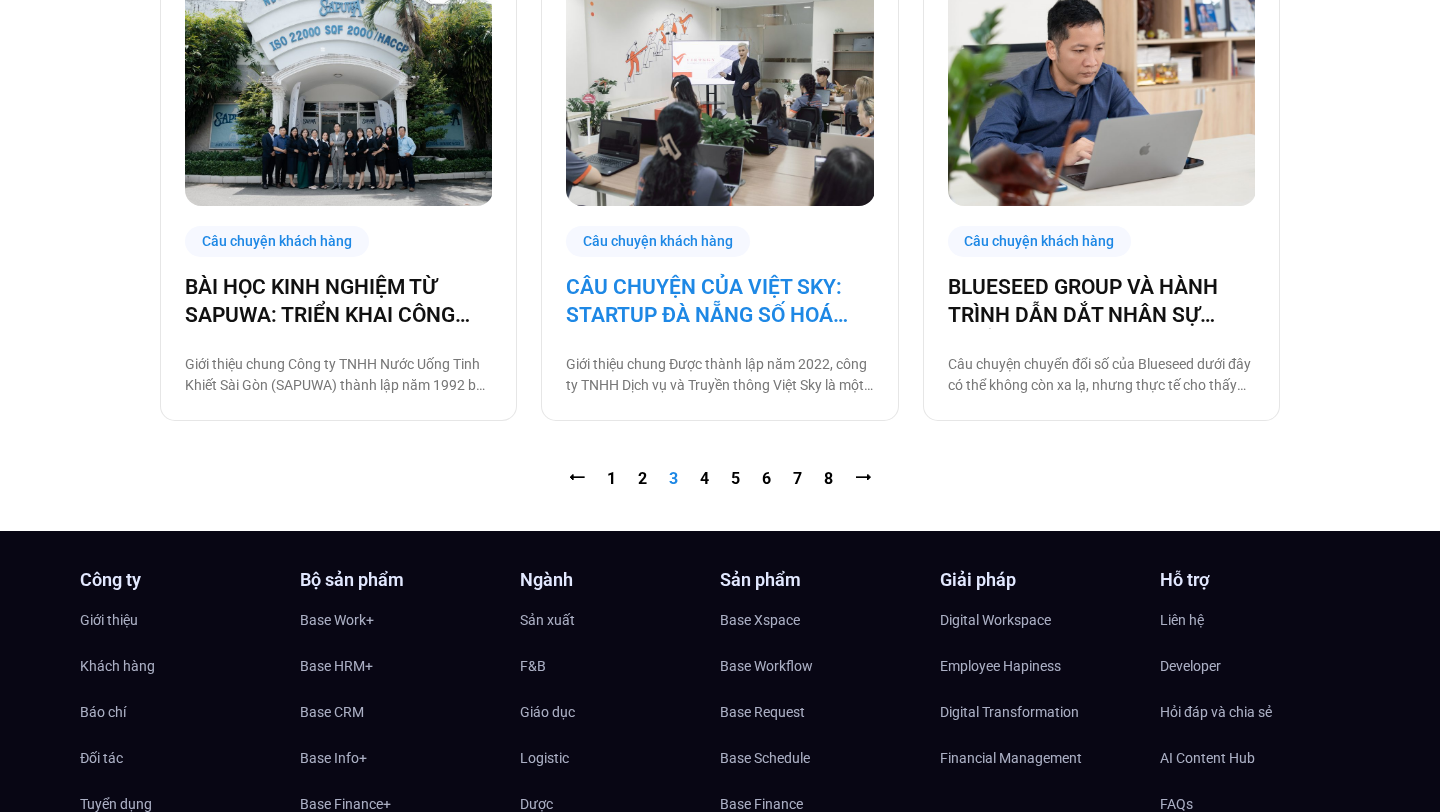 click on "CÂU CHUYỆN CỦA VIỆT SKY: STARTUP ĐÀ NẴNG SỐ HOÁ NGAY TỪ KHI CHỈ CÓ 5 NHÂN SỰ" at bounding box center [719, 301] 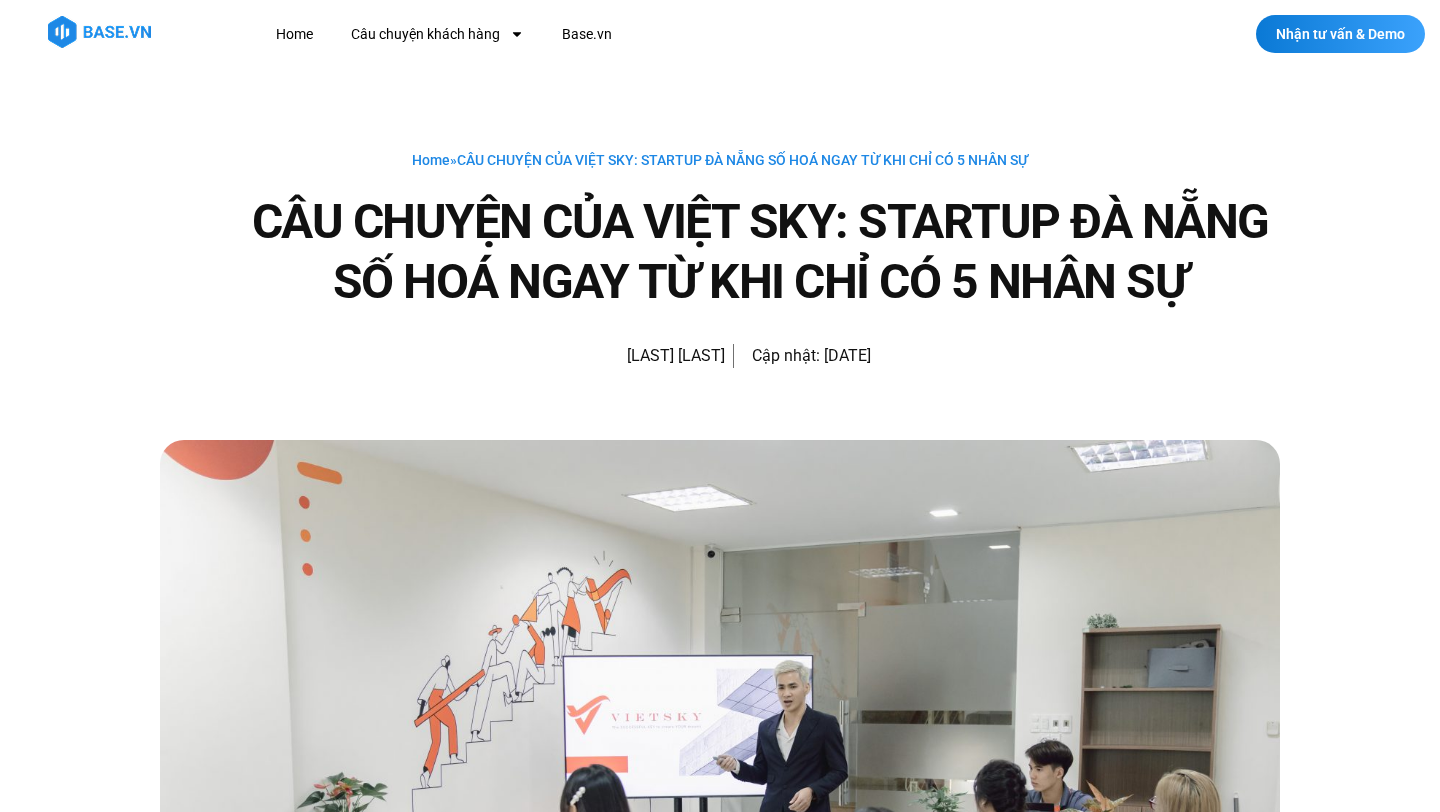 scroll, scrollTop: 0, scrollLeft: 0, axis: both 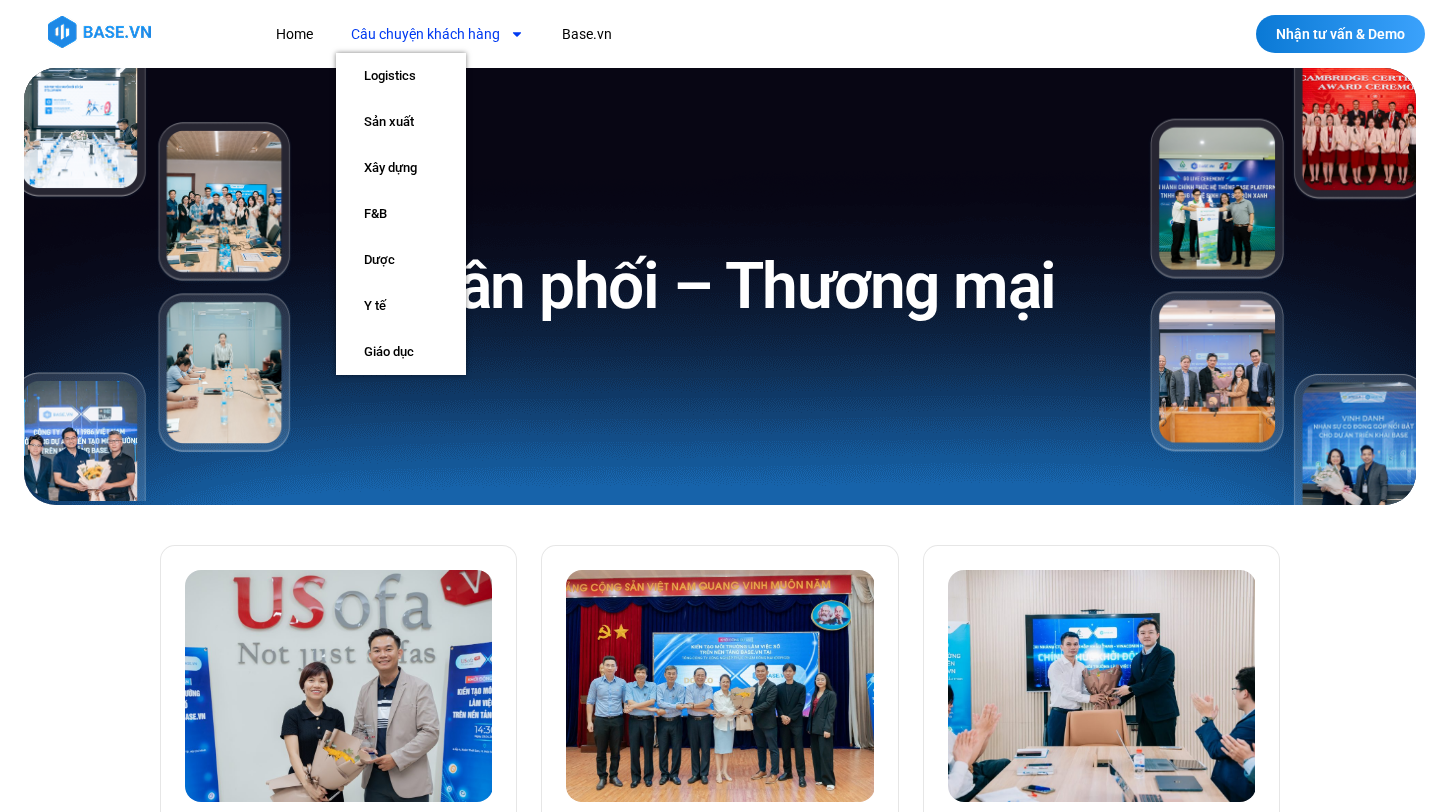 click 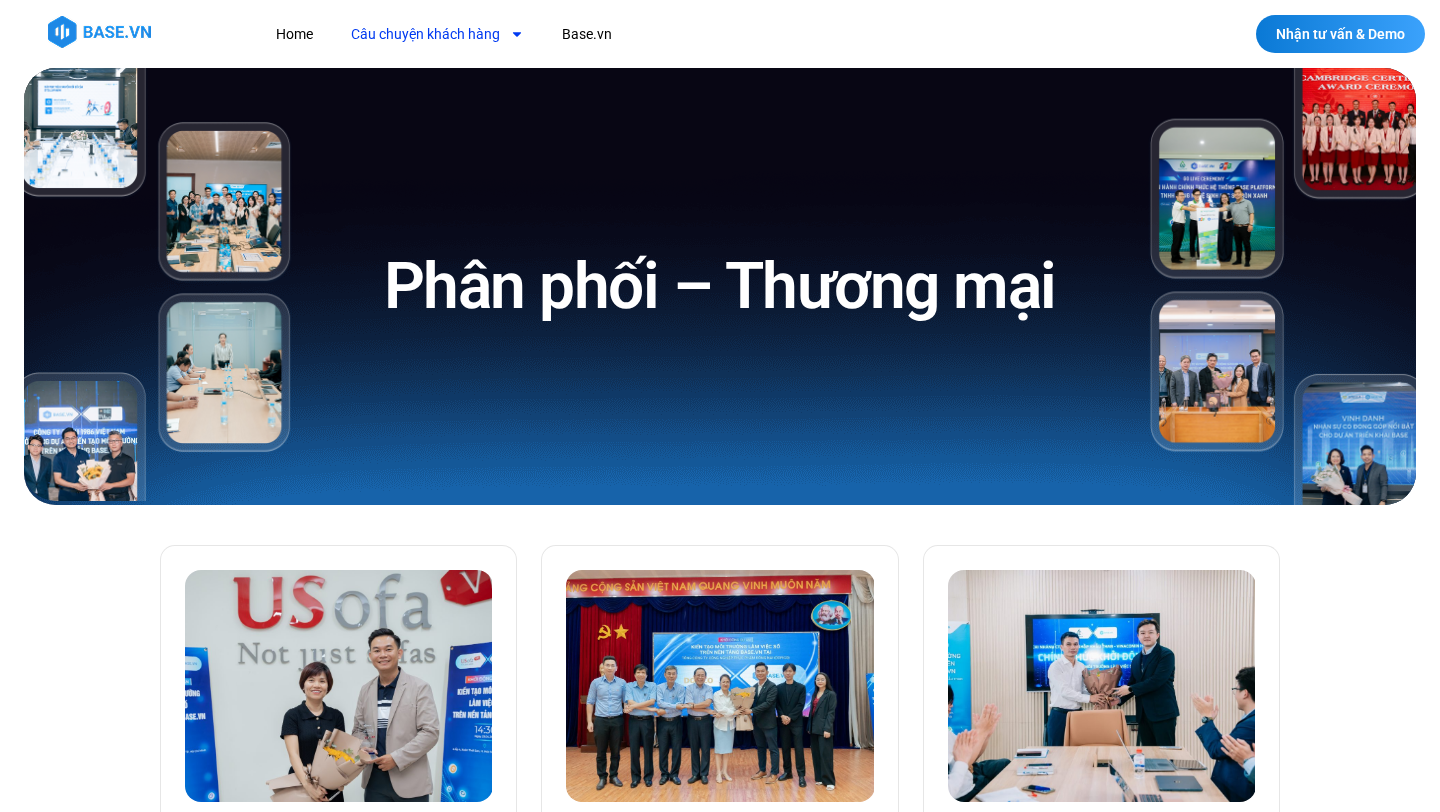 click 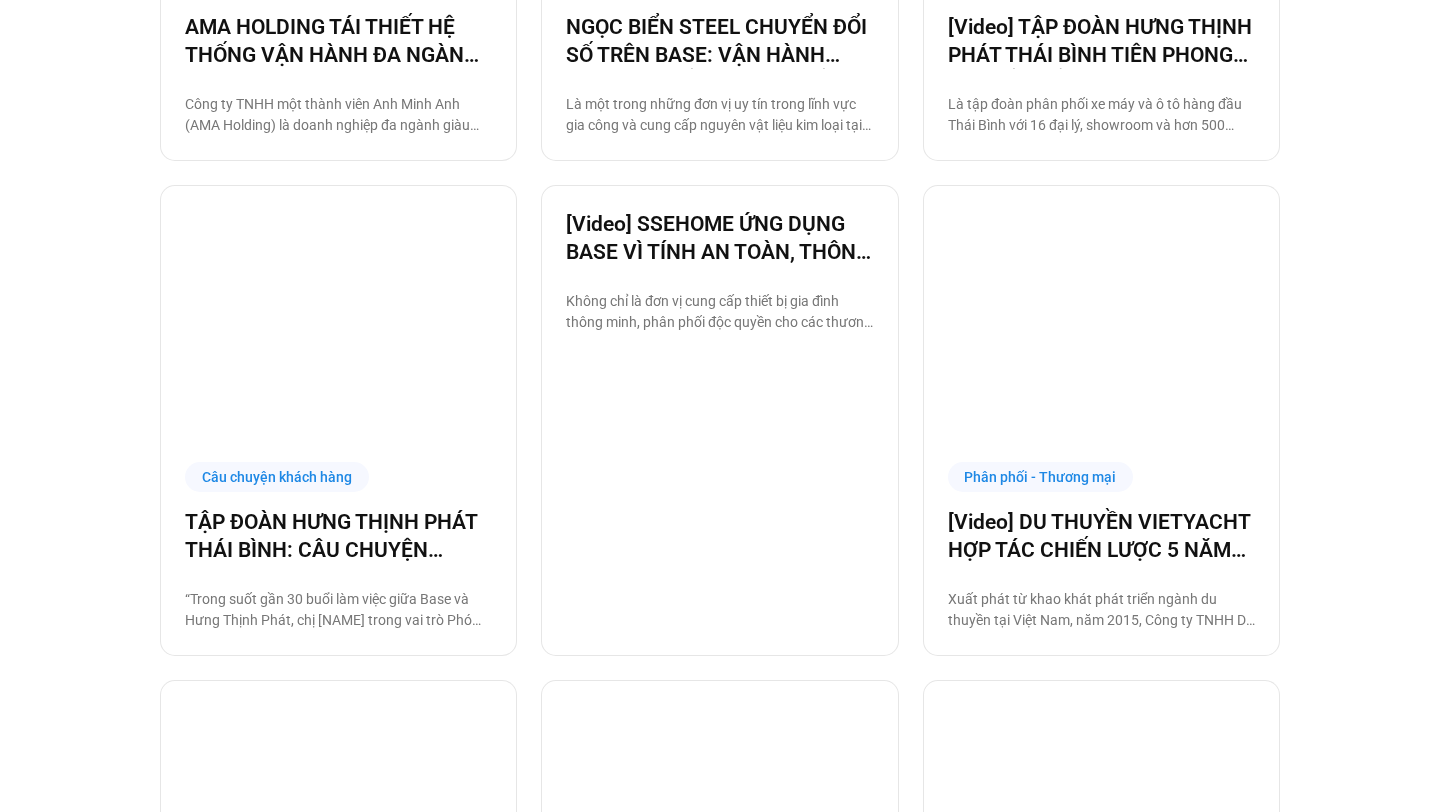 scroll, scrollTop: 1367, scrollLeft: 0, axis: vertical 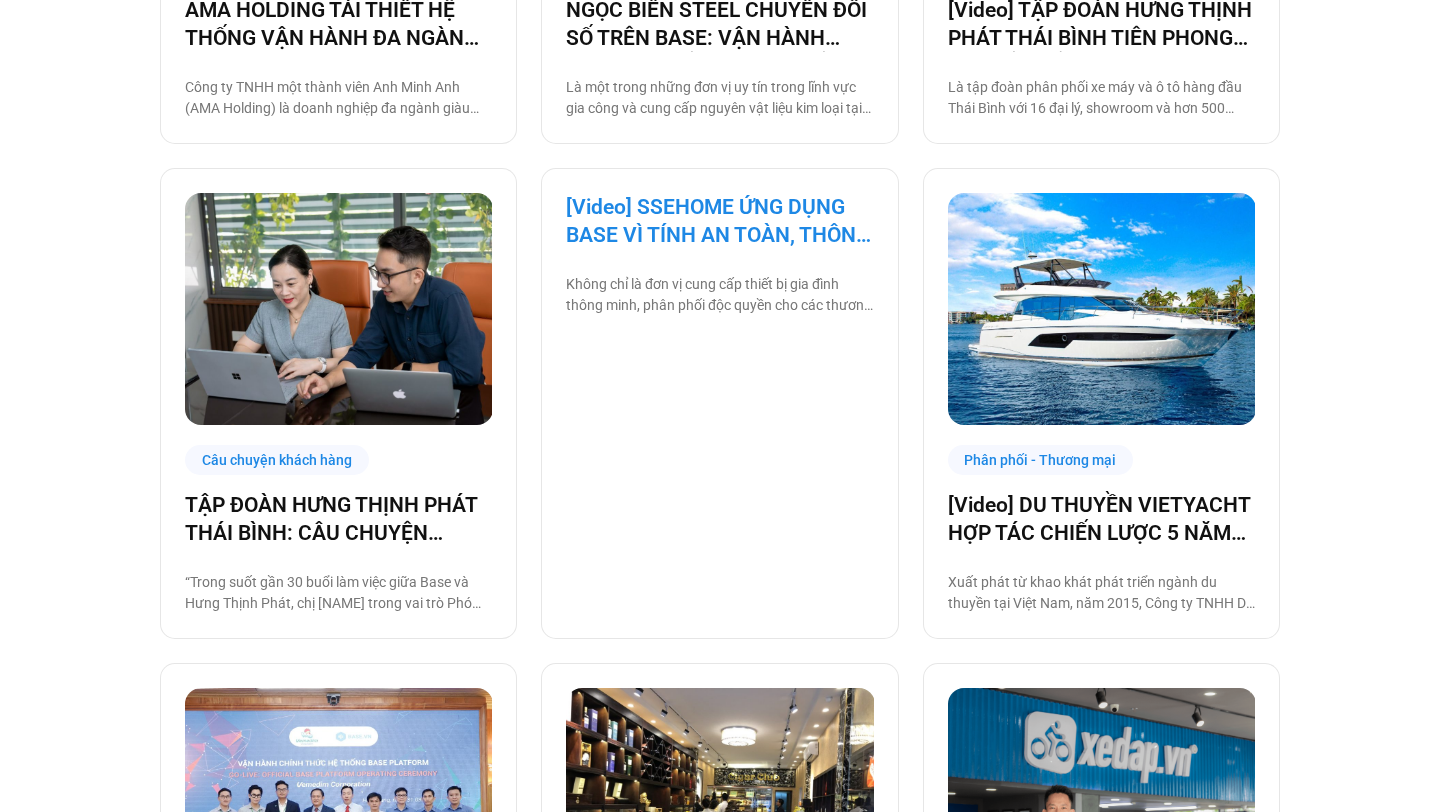 click on "[Video] SSEHOME ỨNG DỤNG BASE VÌ TÍNH AN TOÀN, THÔNG MINH VÀ ĐƠN GIẢN" at bounding box center (719, 221) 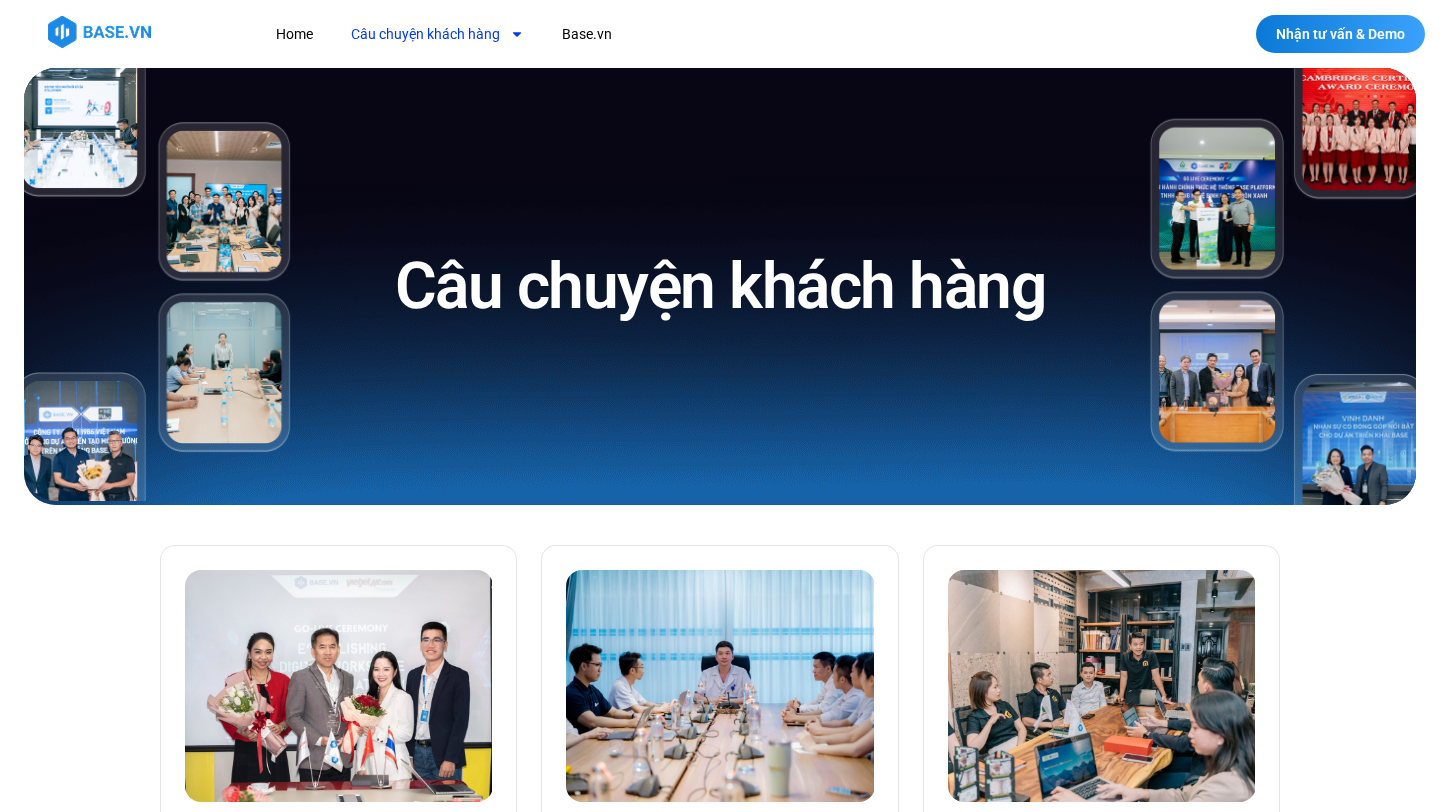 scroll, scrollTop: 0, scrollLeft: 0, axis: both 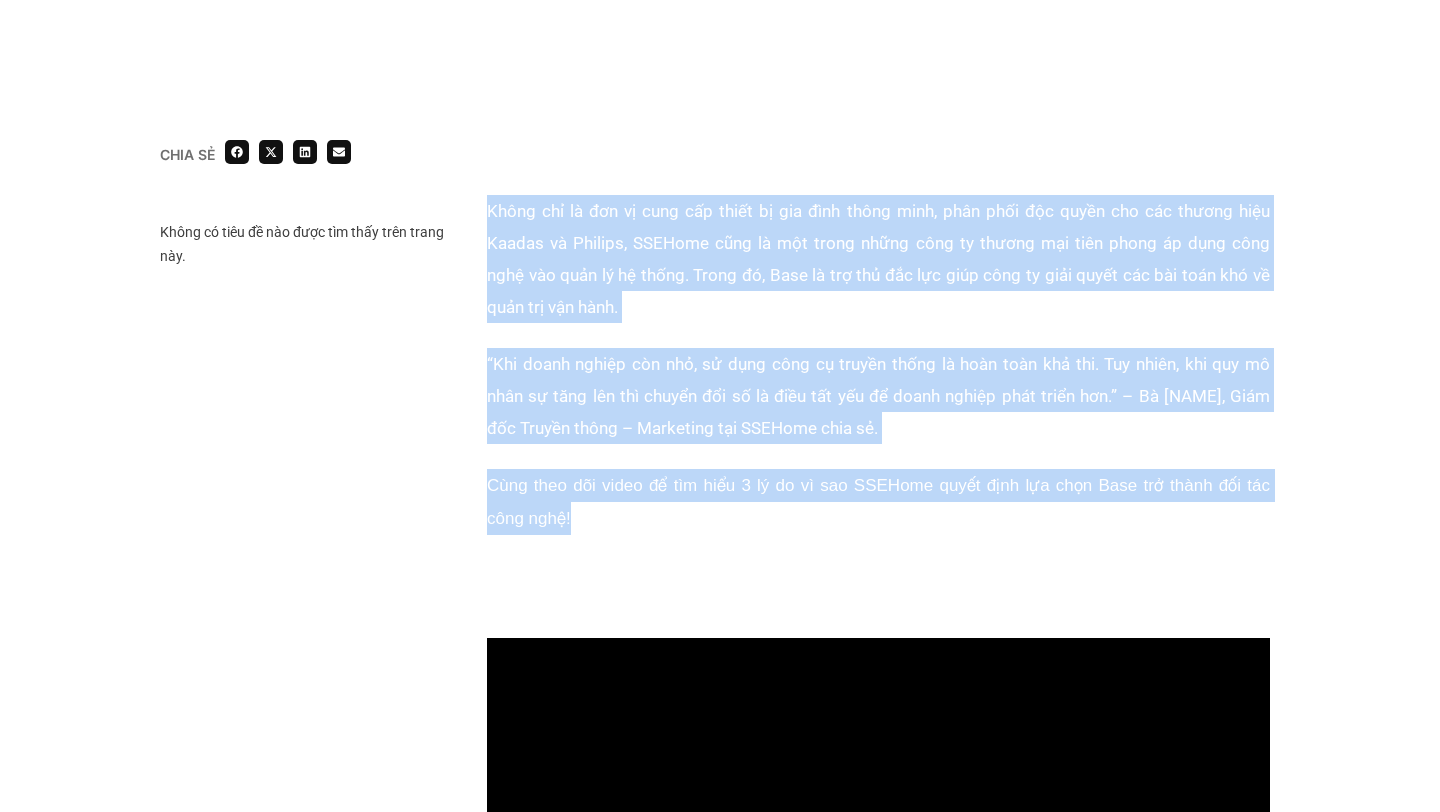 drag, startPoint x: 488, startPoint y: 208, endPoint x: 689, endPoint y: 536, distance: 384.68817 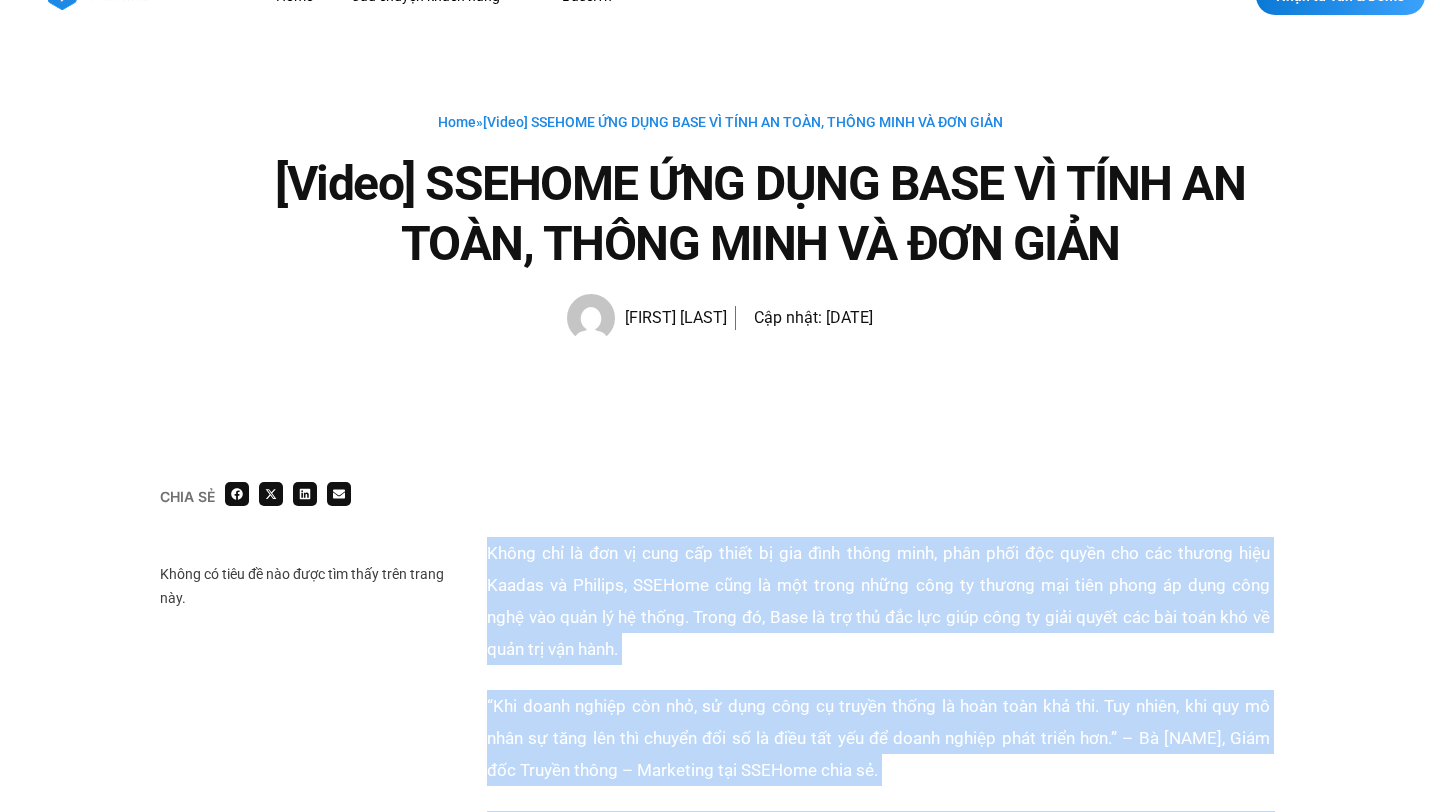 scroll, scrollTop: 0, scrollLeft: 0, axis: both 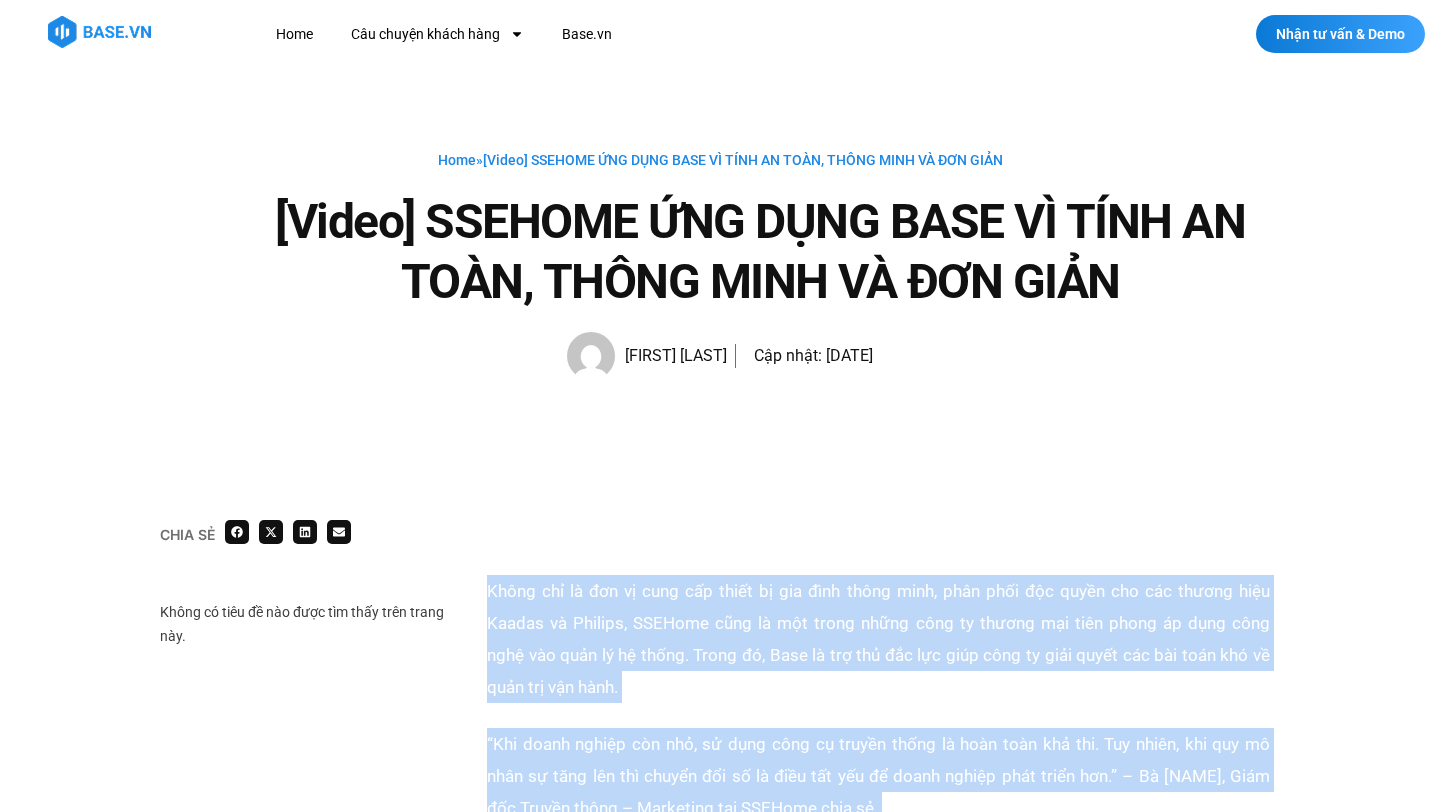 click on "Chia sẻ
Không có tiêu đề nào được tìm thấy trên trang này.
Cùng theo dõi video để tìm hiểu 3 lý do vì sao SSEHome quyết định lựa chọn Base trở thành đối tác công nghệ!" at bounding box center [720, 969] 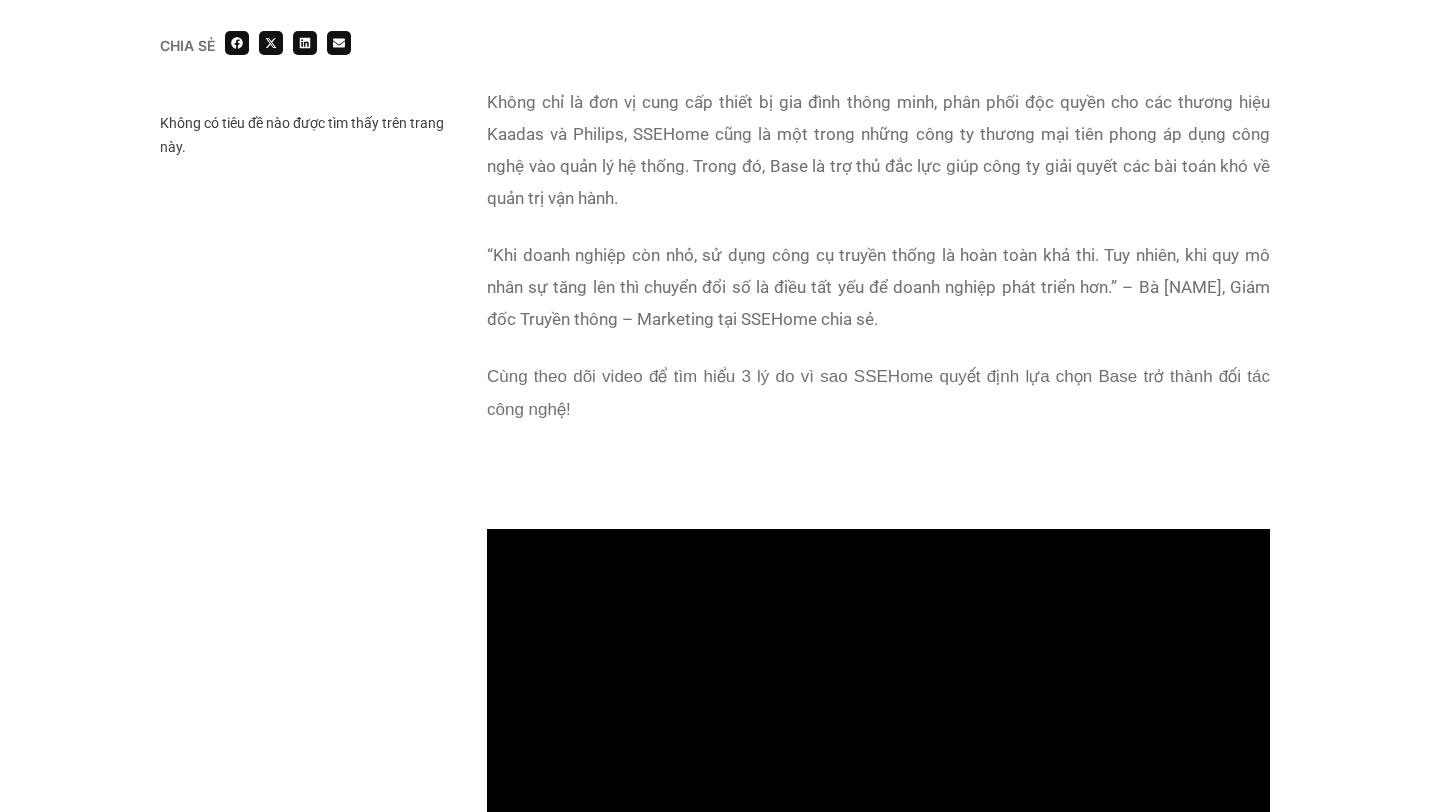 scroll, scrollTop: 256, scrollLeft: 0, axis: vertical 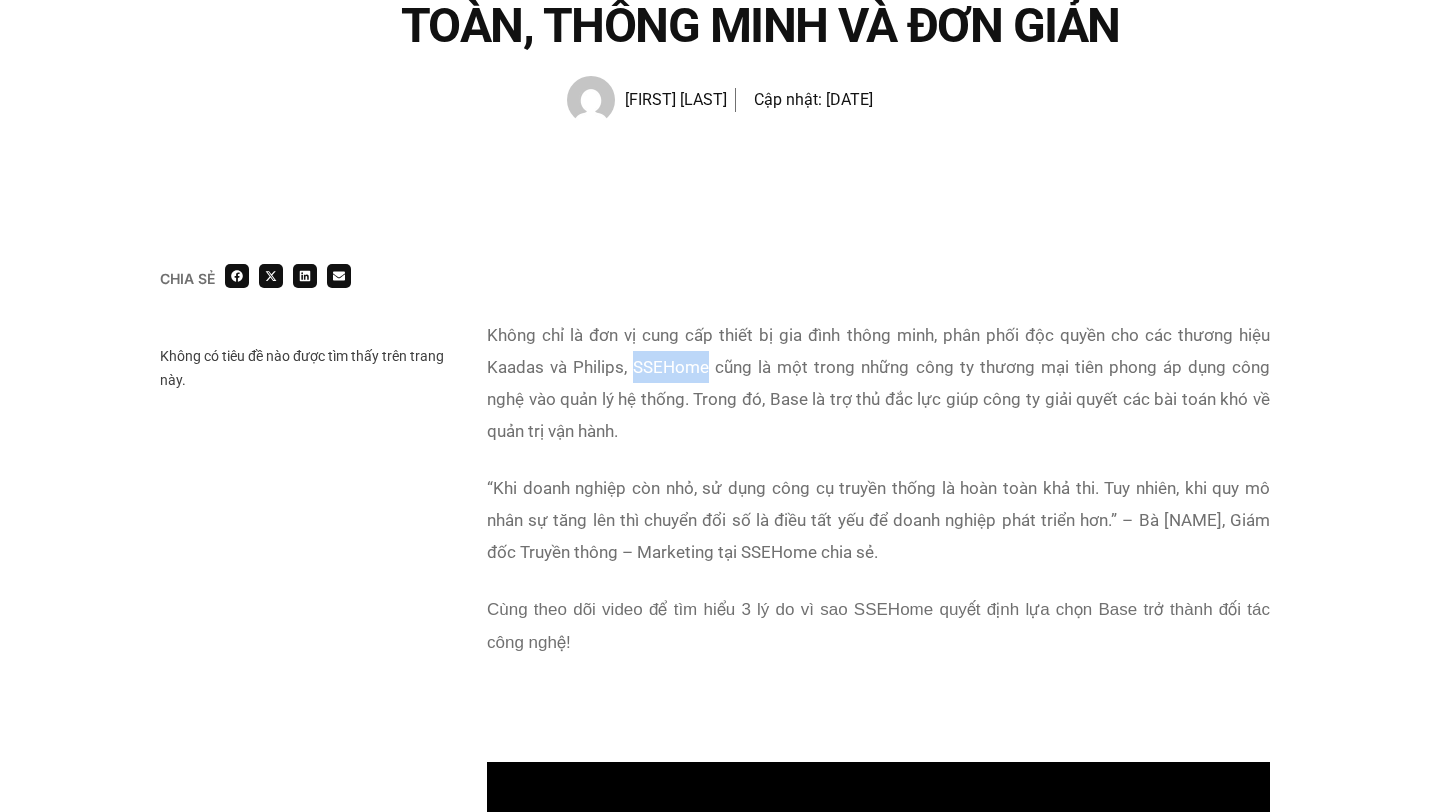 drag, startPoint x: 633, startPoint y: 371, endPoint x: 712, endPoint y: 366, distance: 79.15807 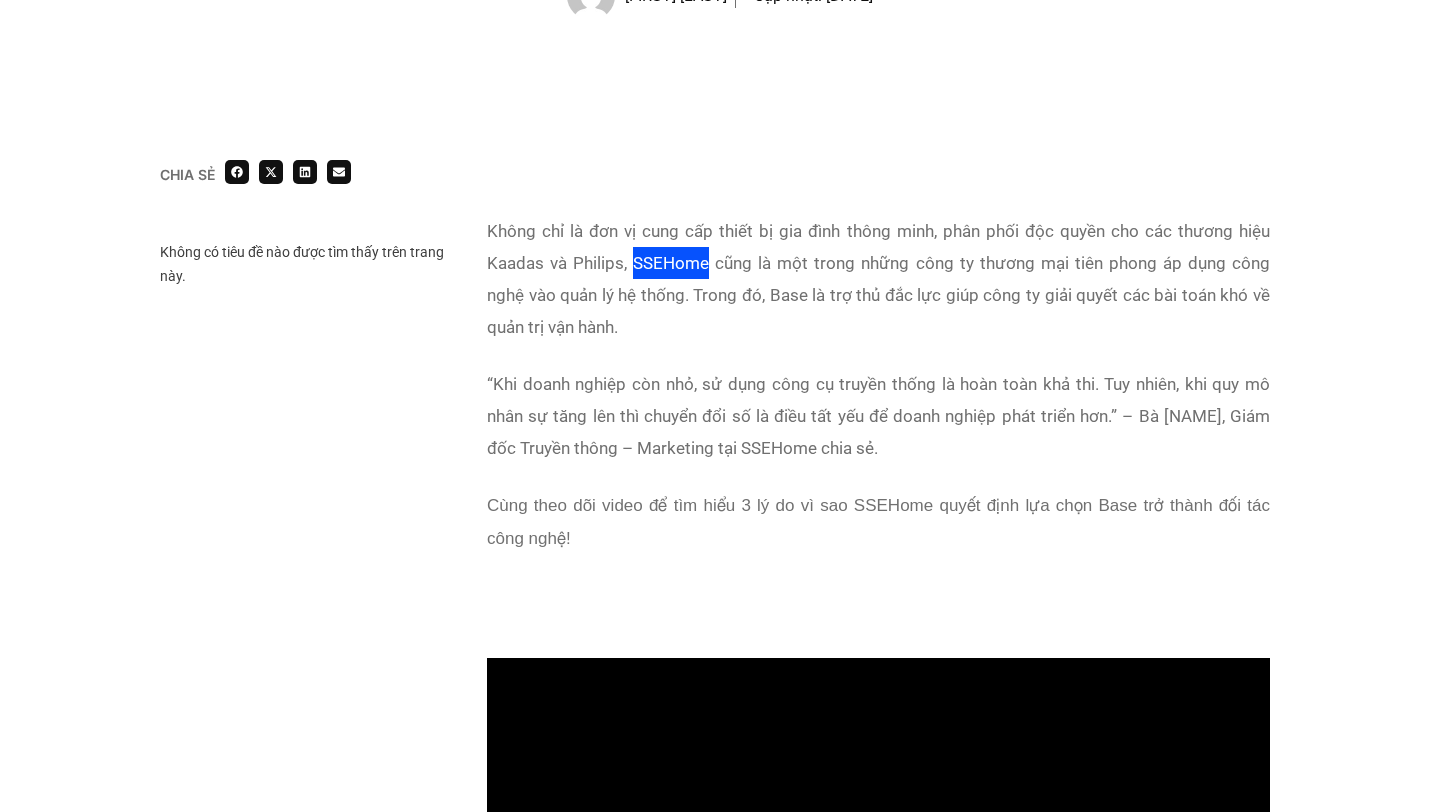scroll, scrollTop: 359, scrollLeft: 0, axis: vertical 